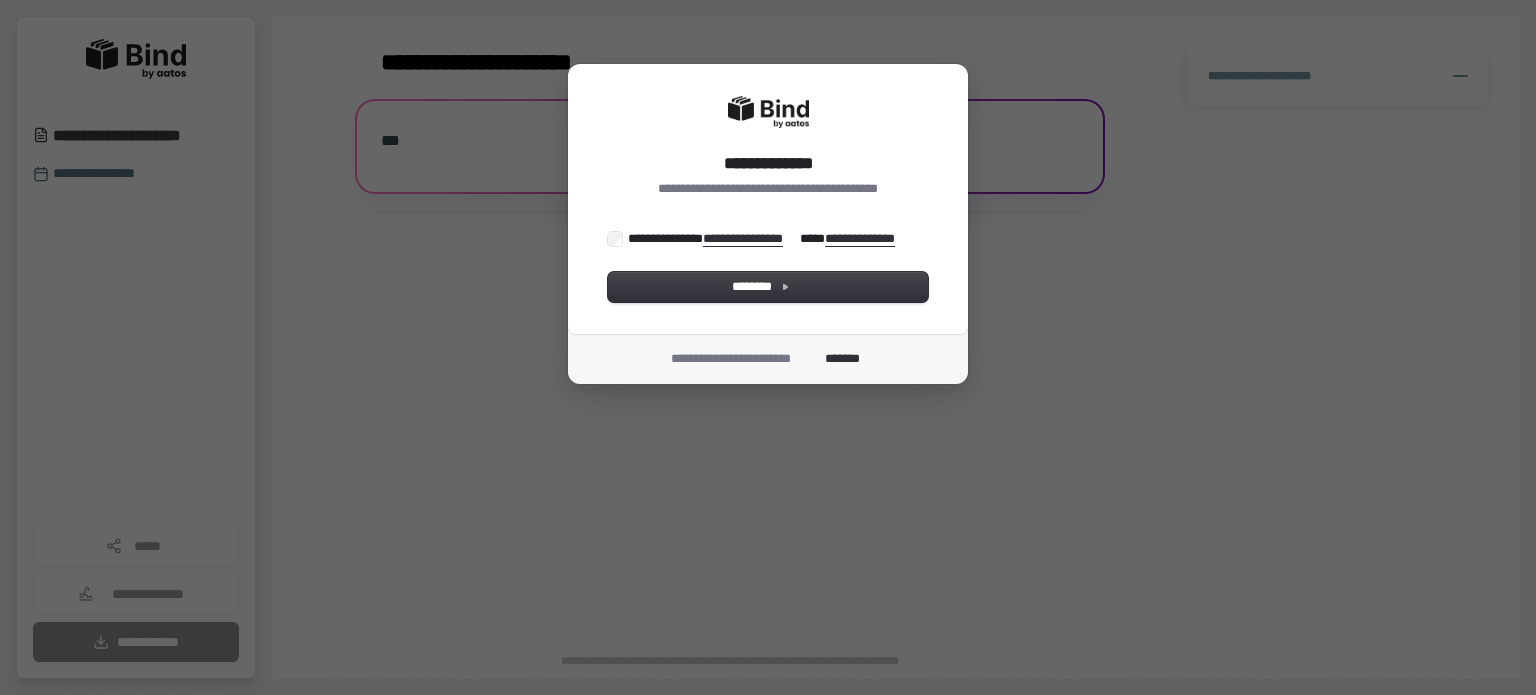 scroll, scrollTop: 0, scrollLeft: 0, axis: both 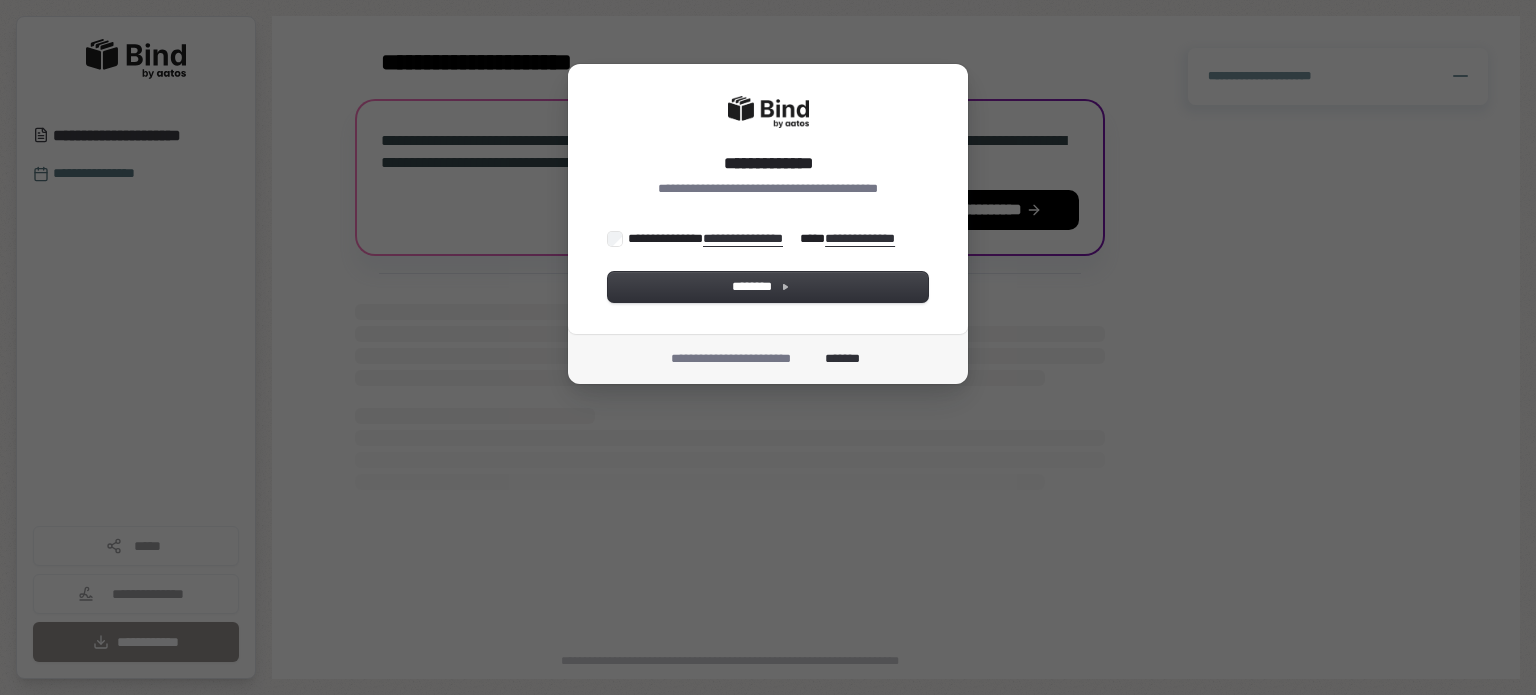 click on "**********" at bounding box center (756, 239) 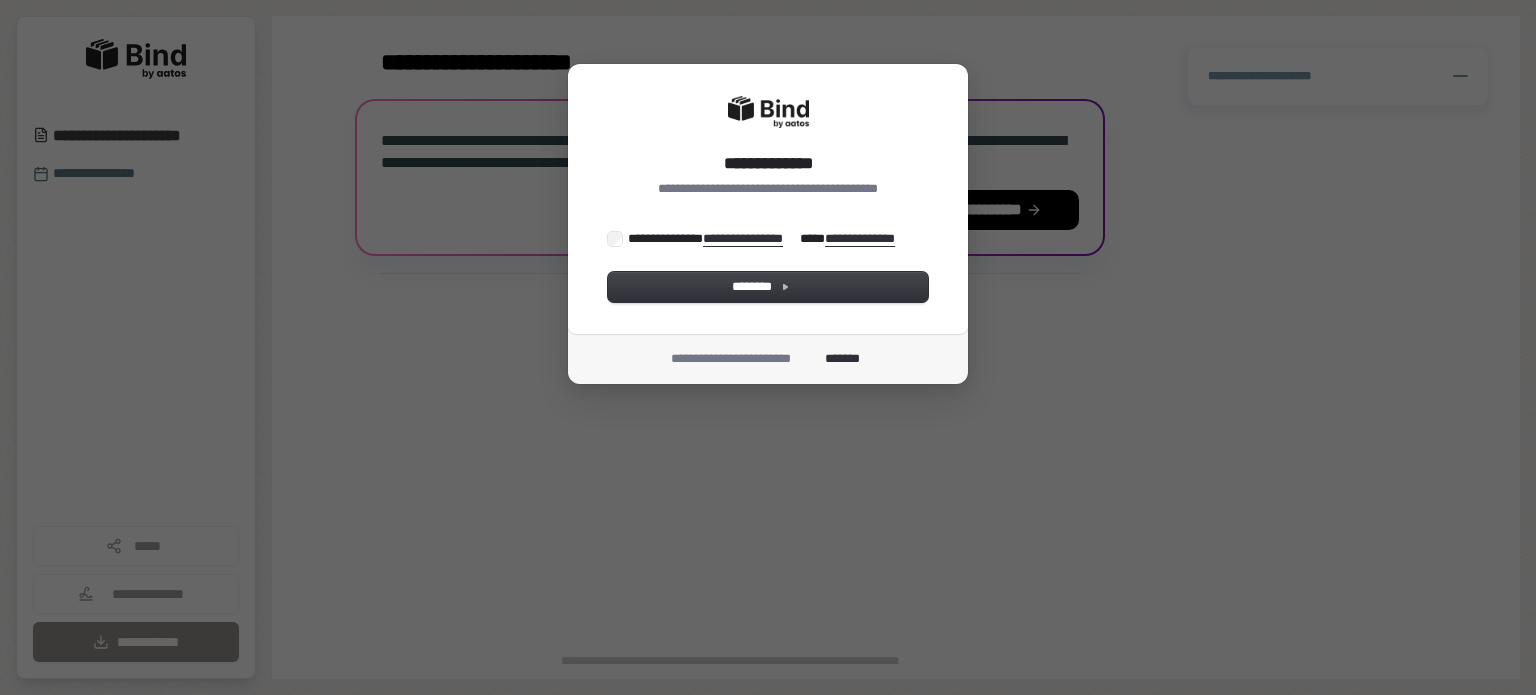click on "**********" at bounding box center (763, 239) 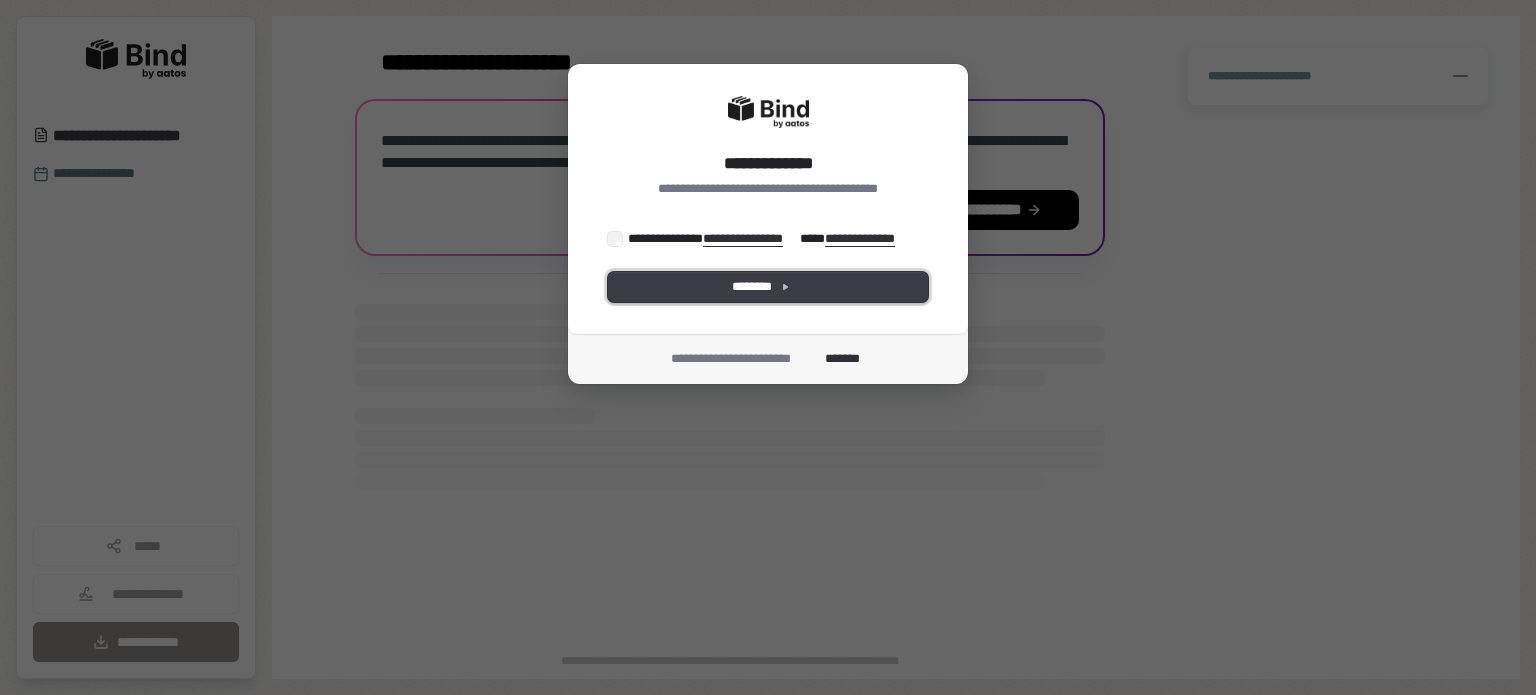 click on "********" at bounding box center [768, 287] 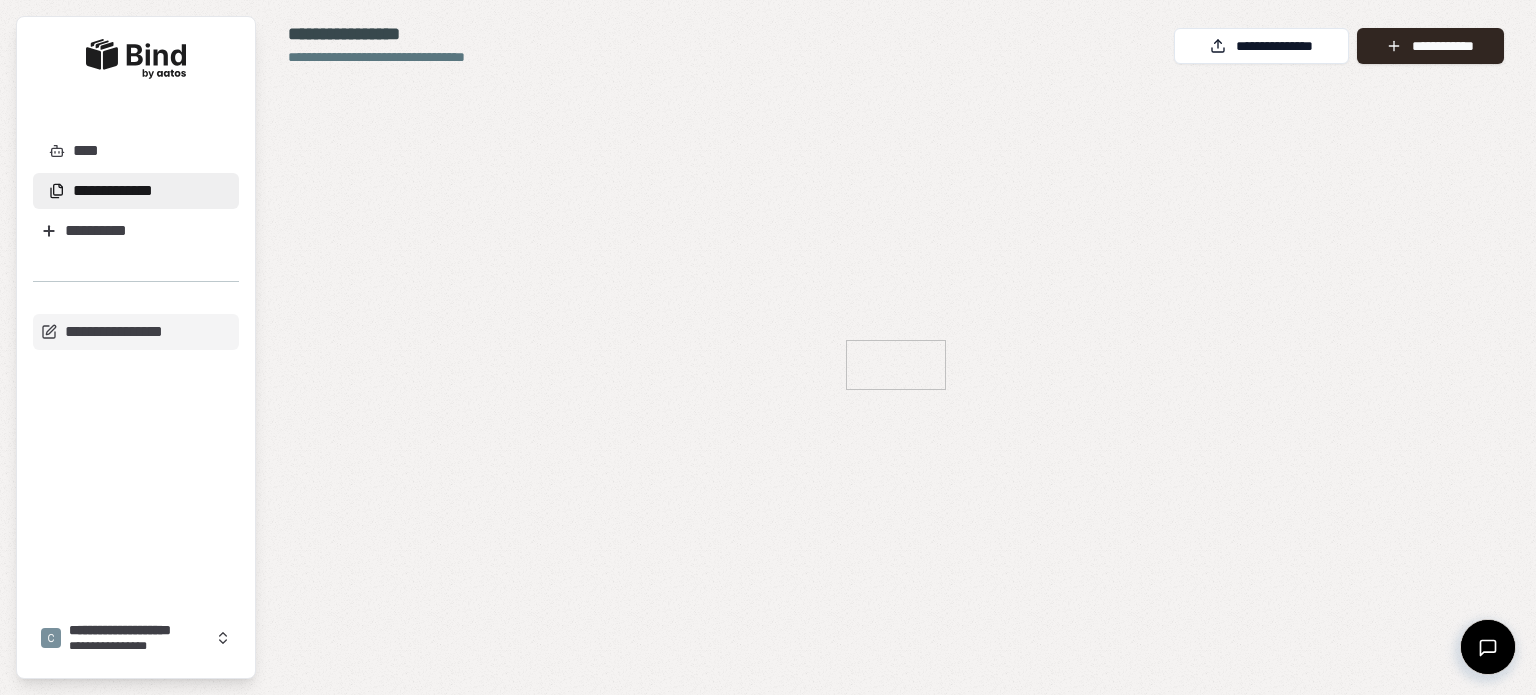 scroll, scrollTop: 0, scrollLeft: 0, axis: both 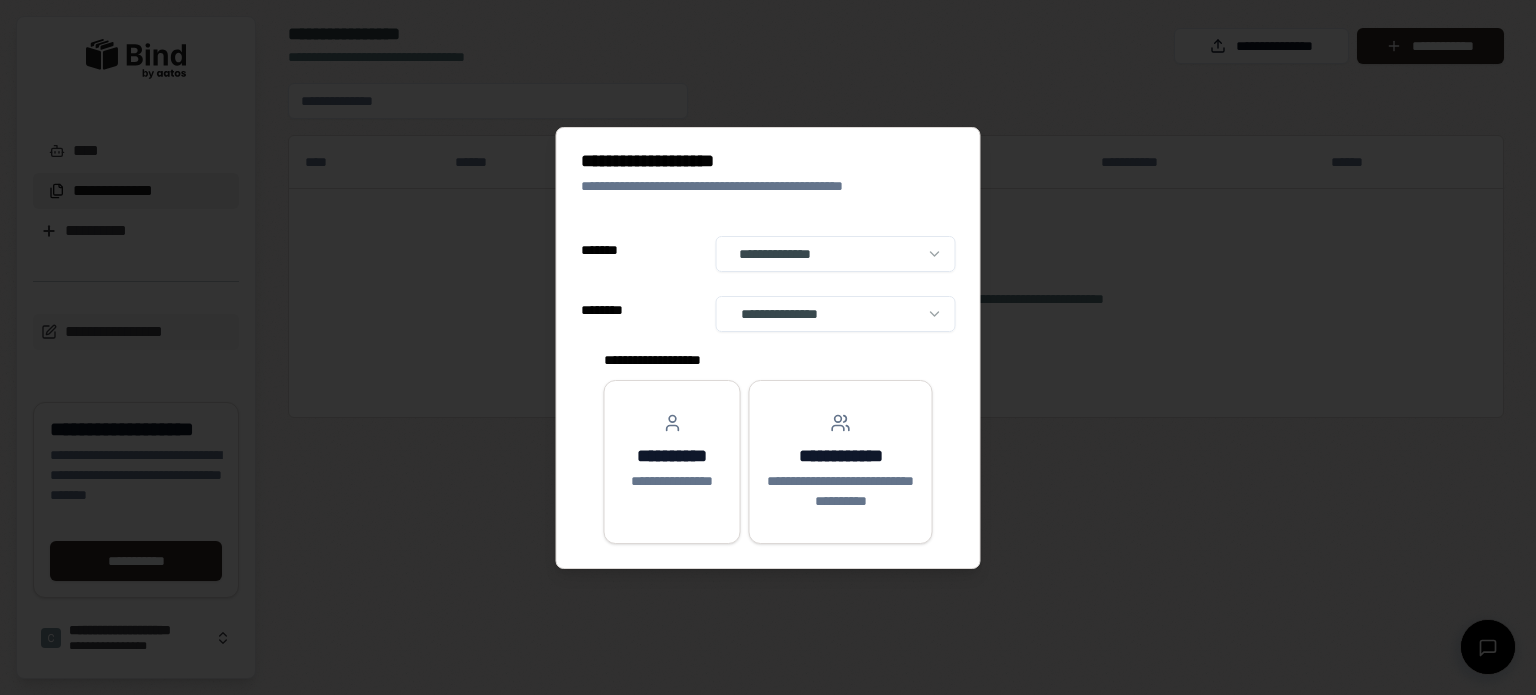 select on "**" 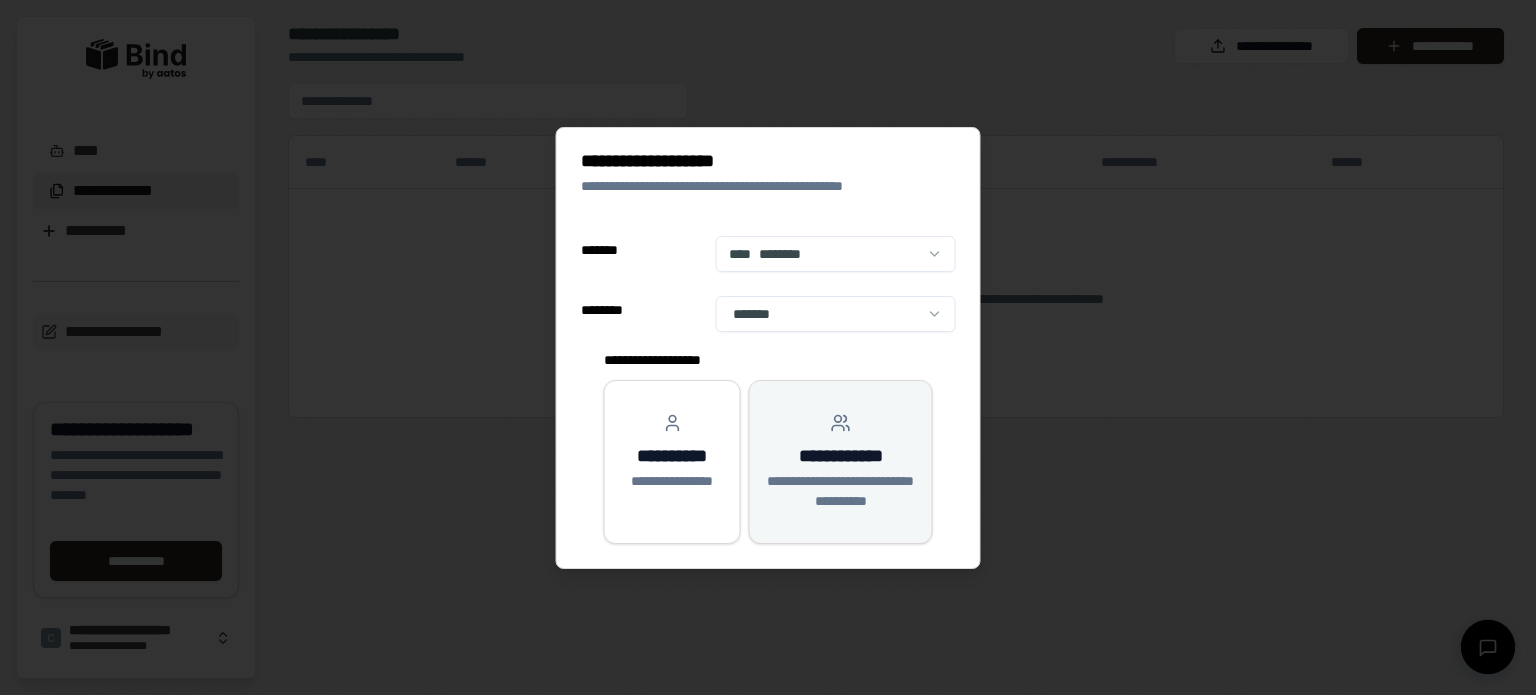 click on "**********" at bounding box center (841, 456) 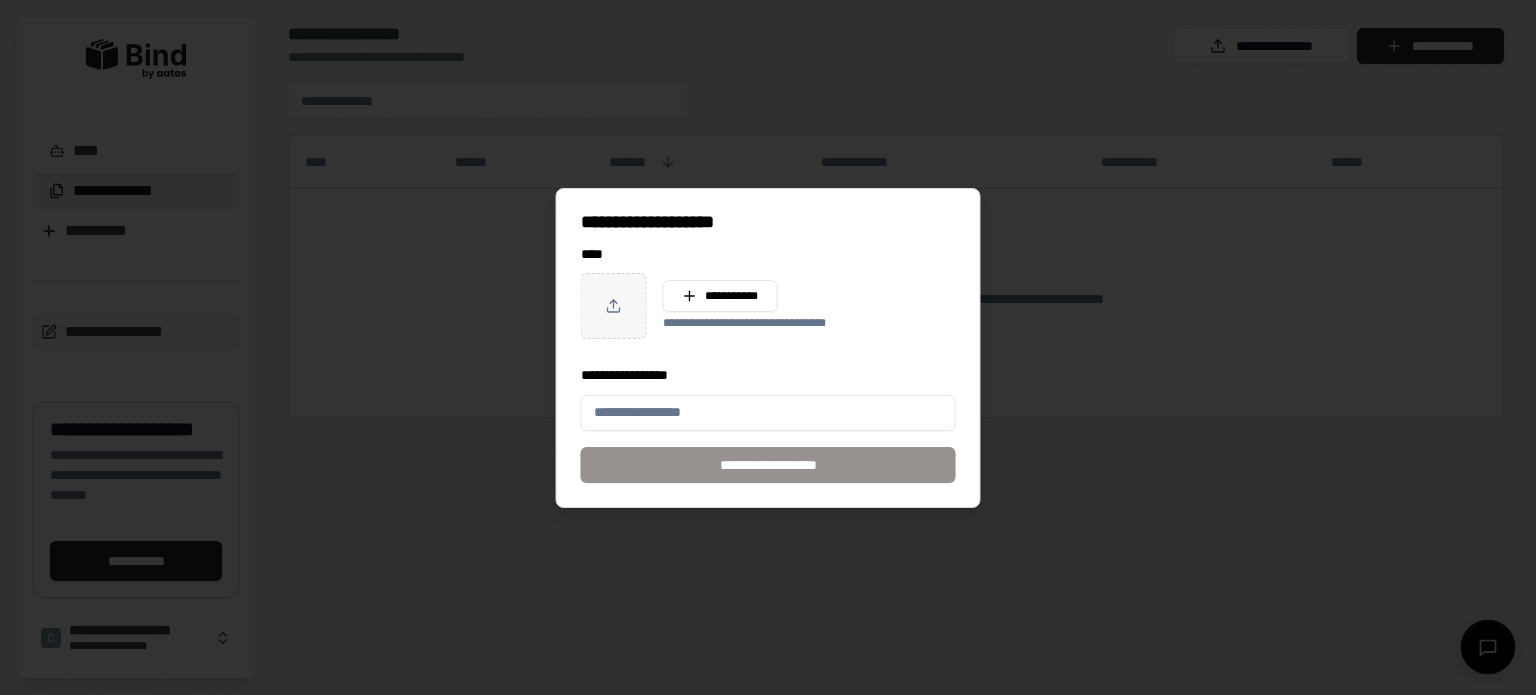 click on "**********" at bounding box center [768, 413] 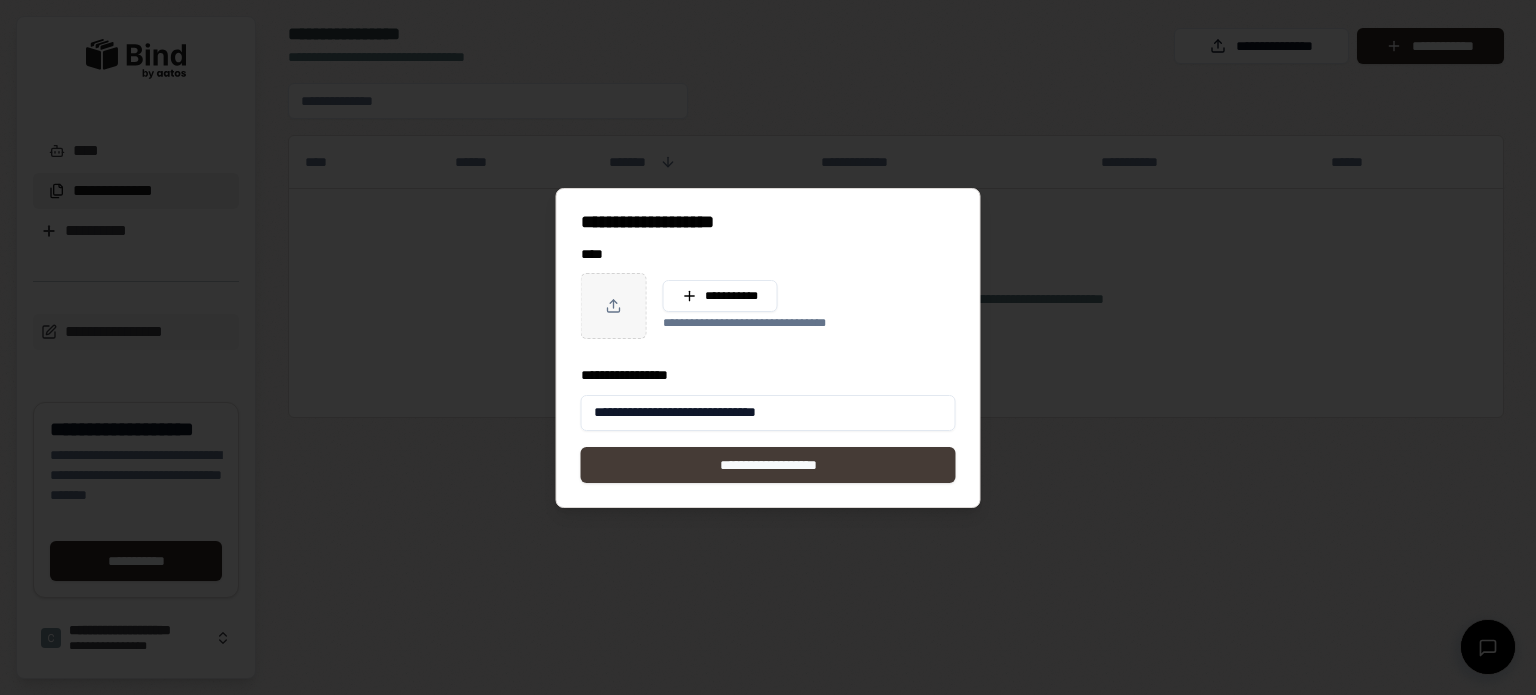 type on "**********" 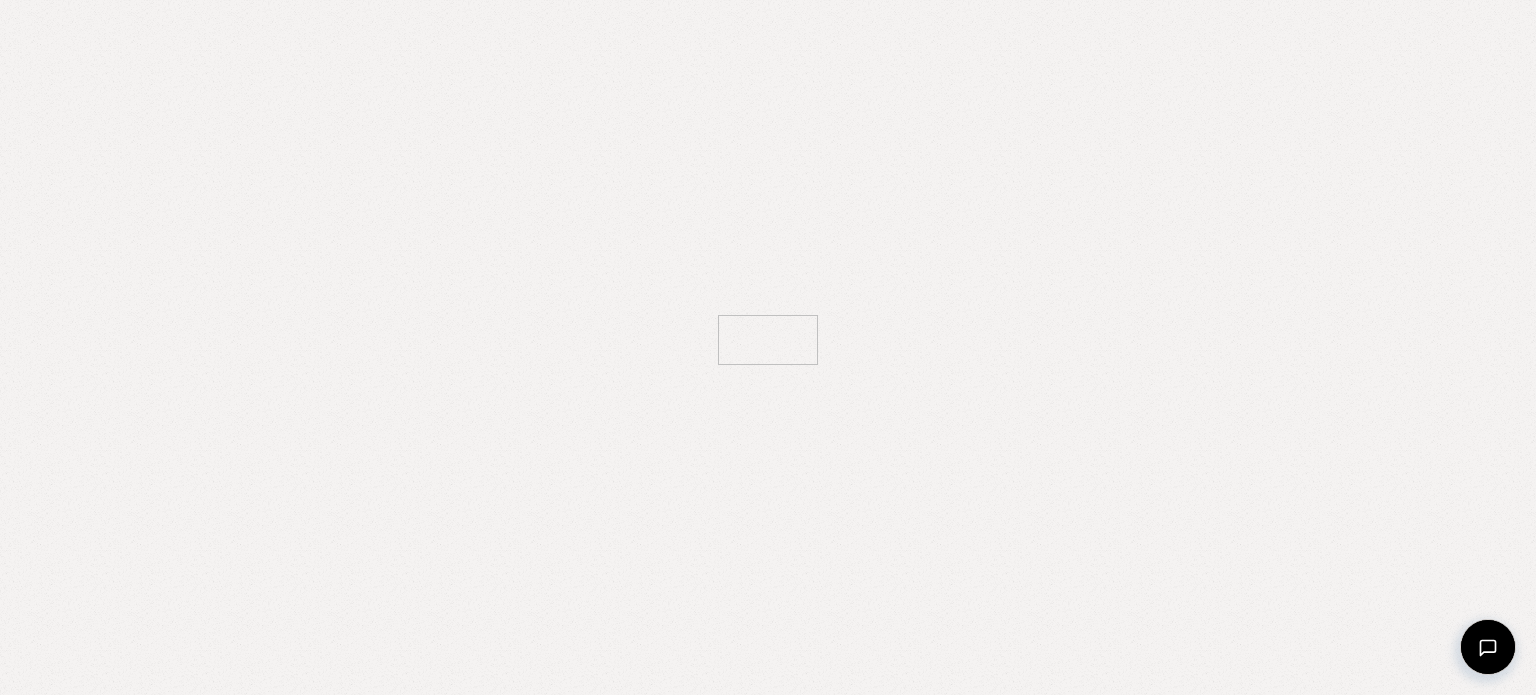 scroll, scrollTop: 0, scrollLeft: 0, axis: both 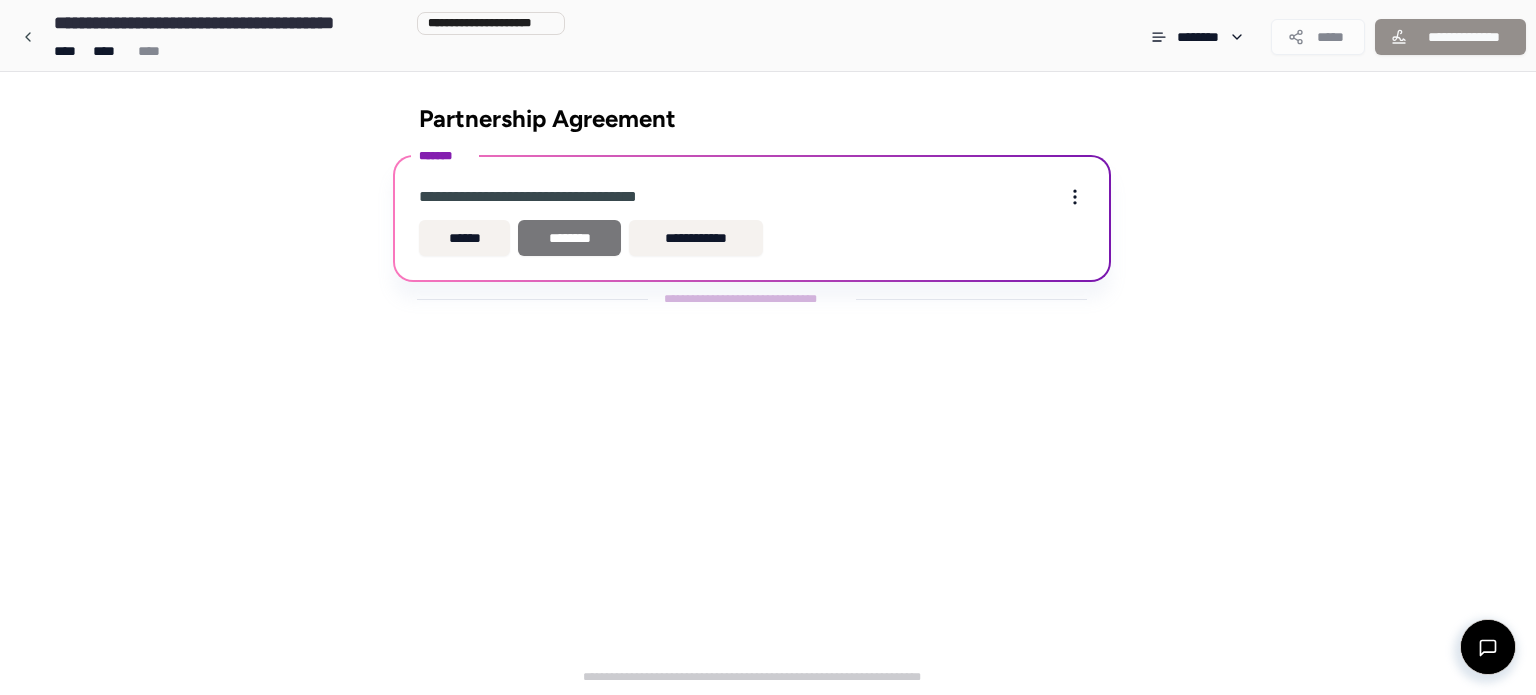 click on "********" at bounding box center [569, 238] 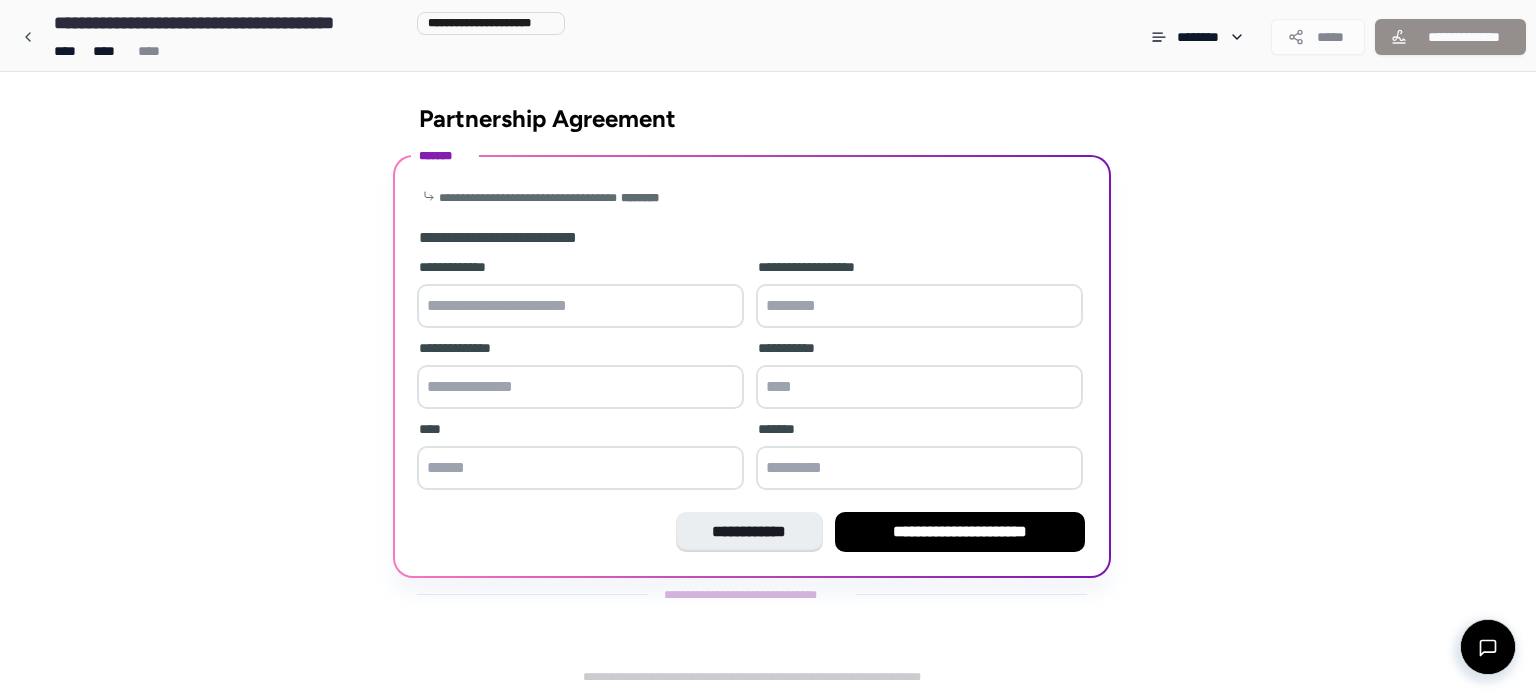 click at bounding box center (580, 306) 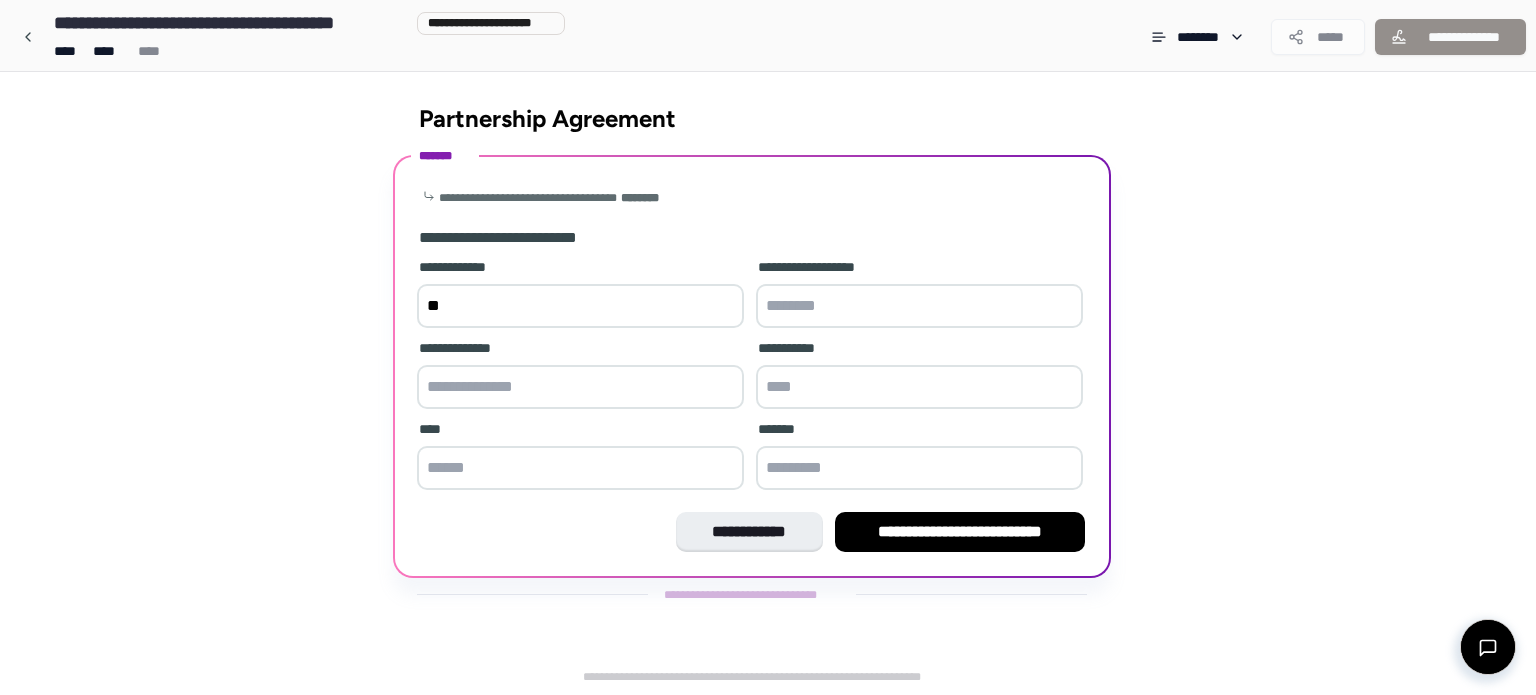 type on "*" 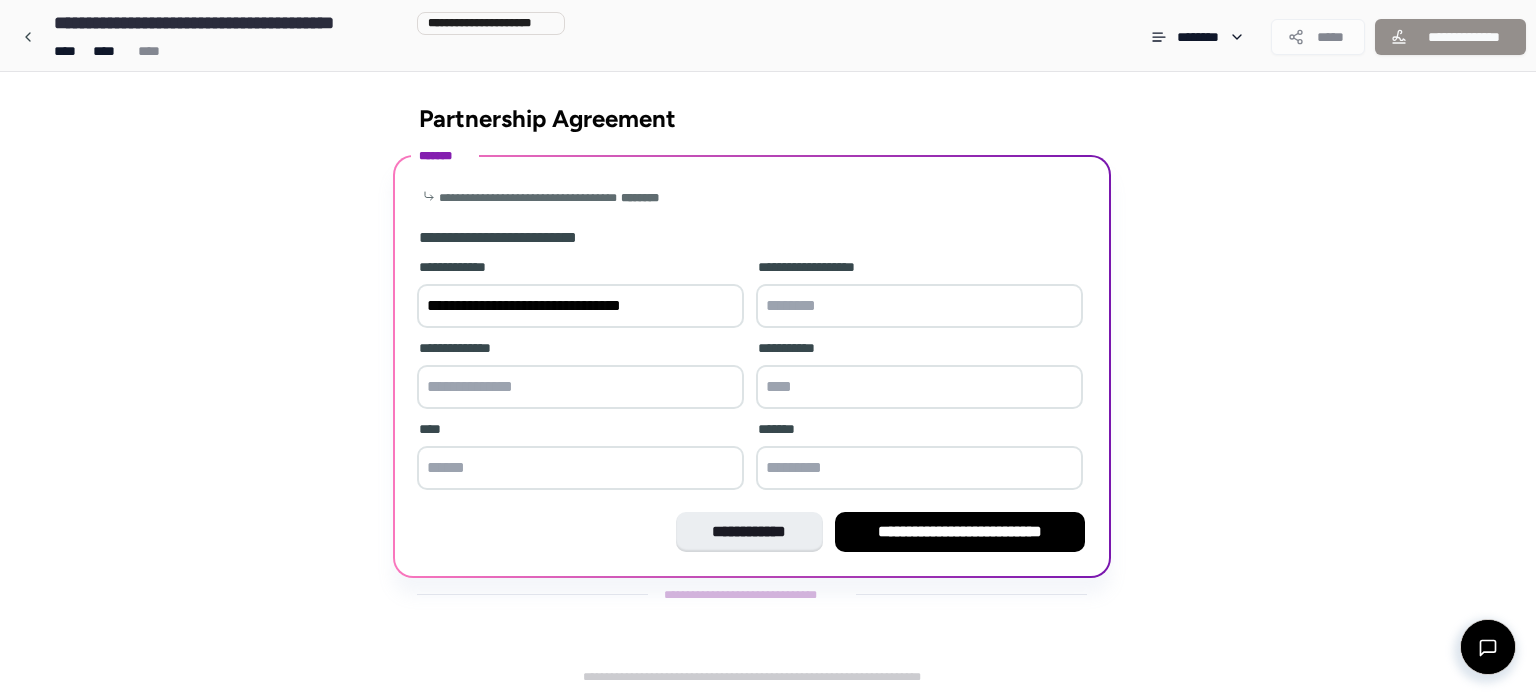 type on "**********" 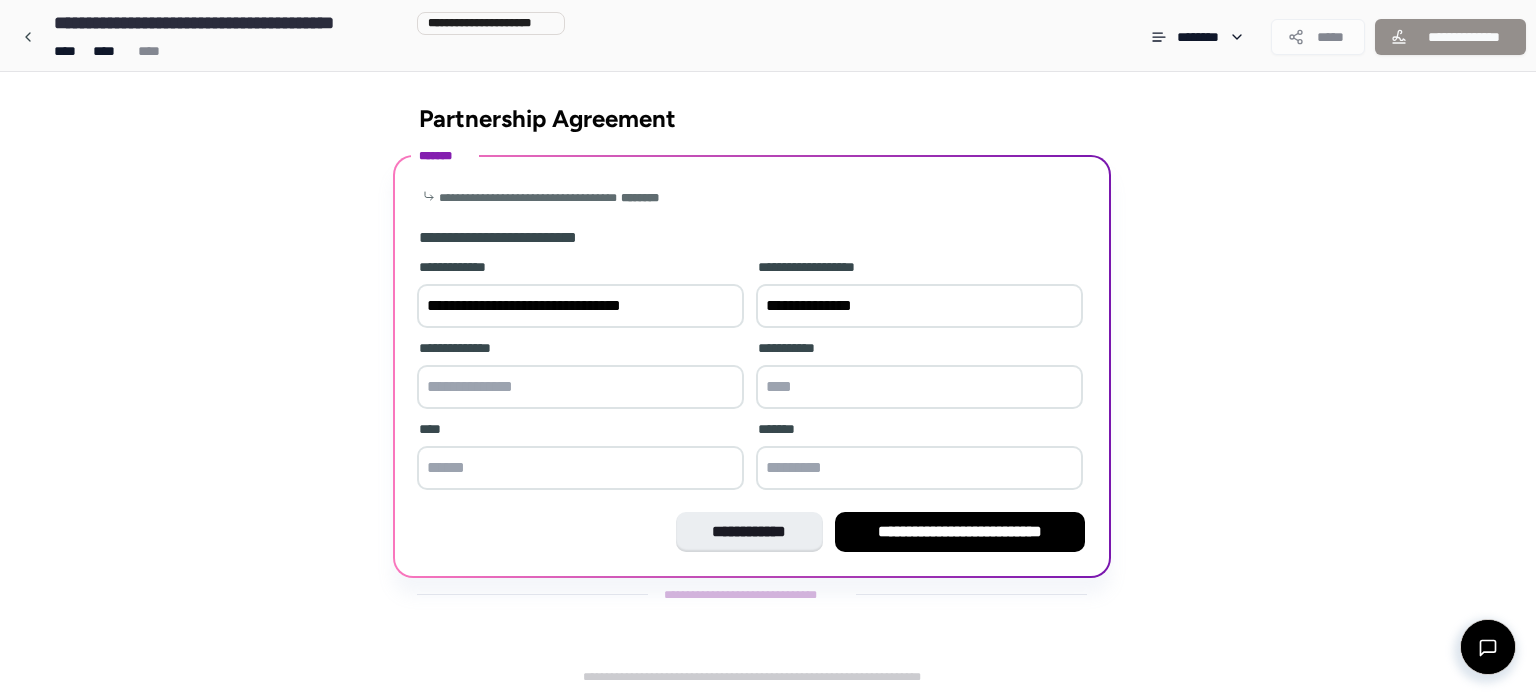 type on "**********" 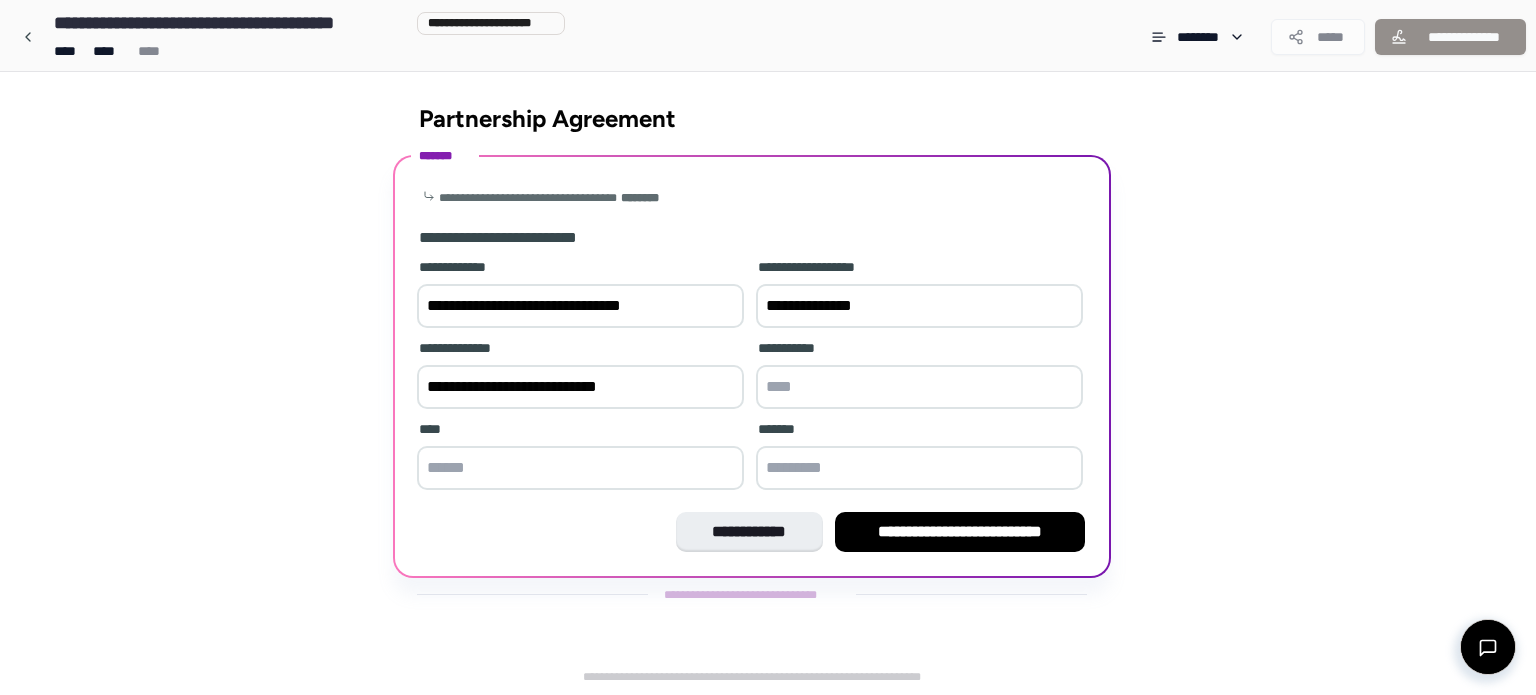 click on "**********" at bounding box center (919, 376) 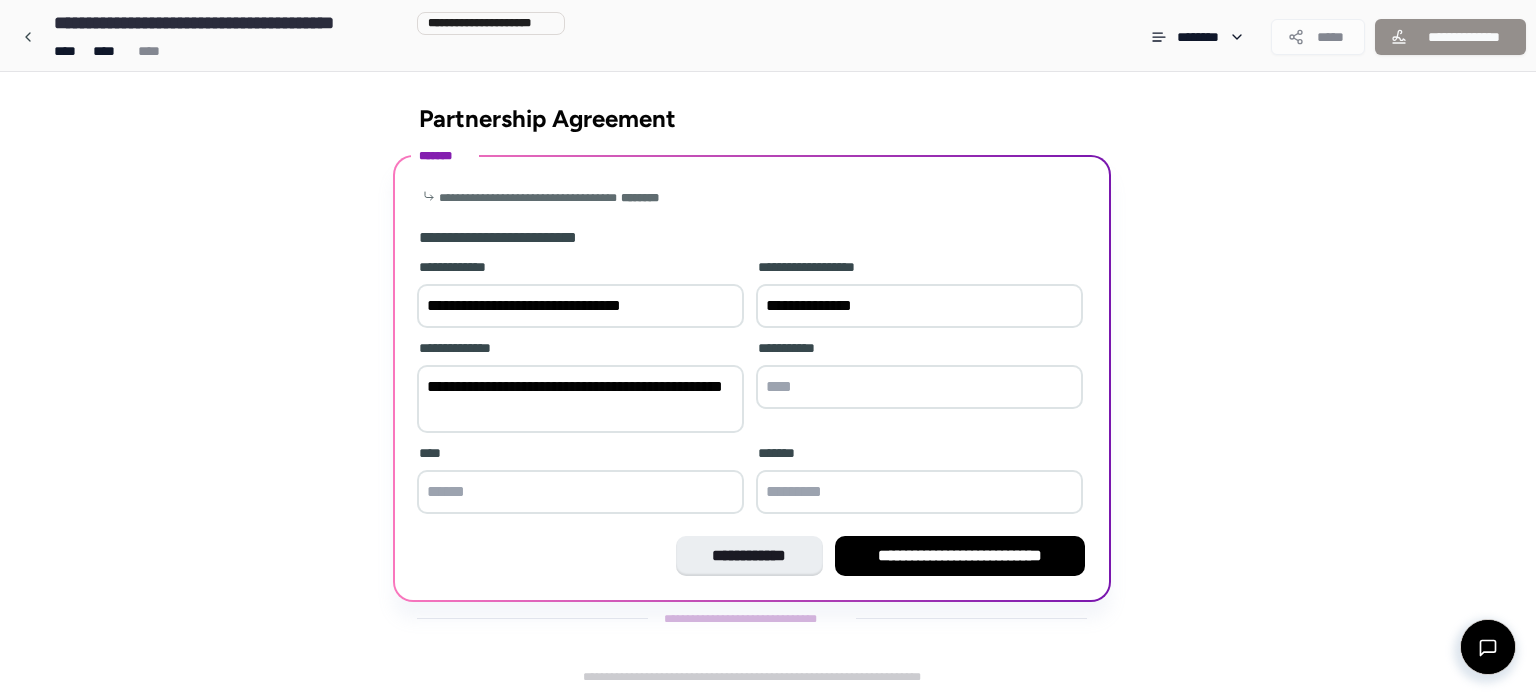 click on "**********" at bounding box center [580, 399] 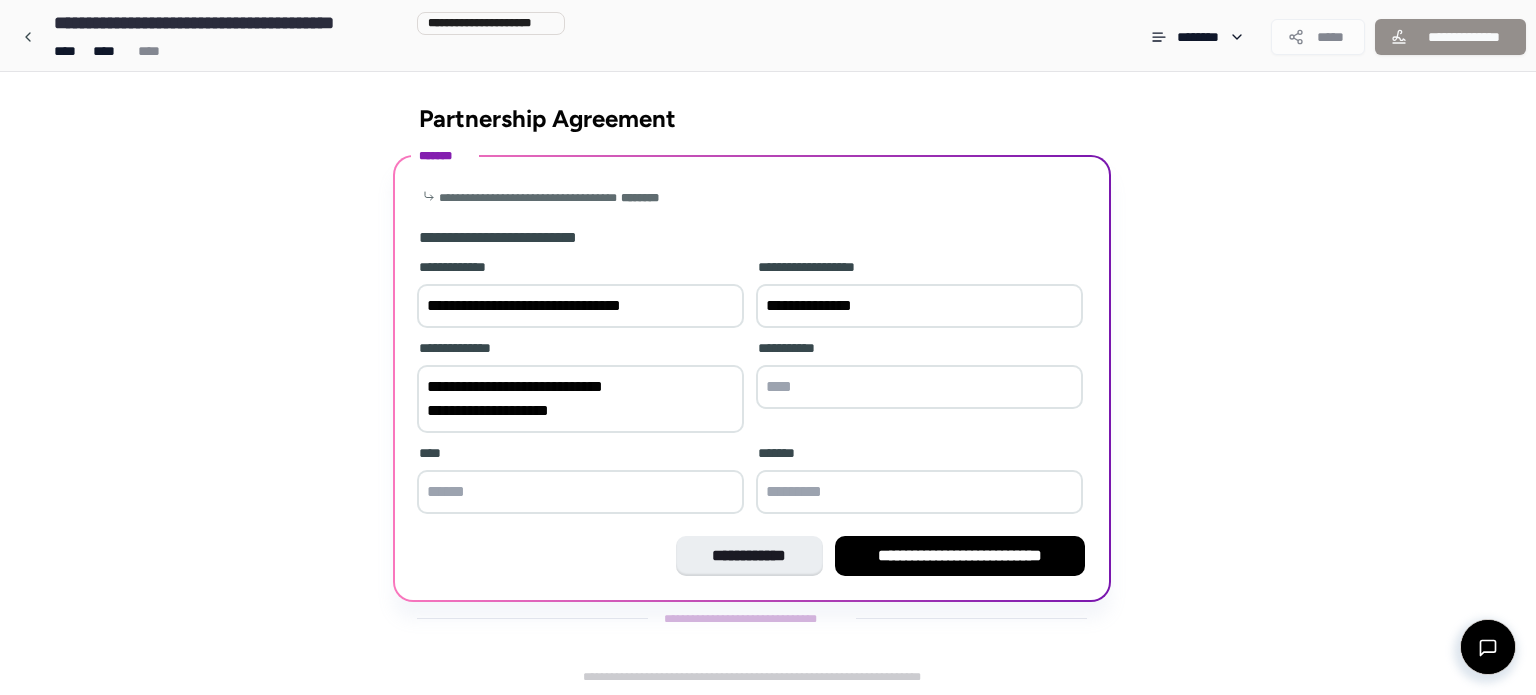 click on "**********" at bounding box center [580, 399] 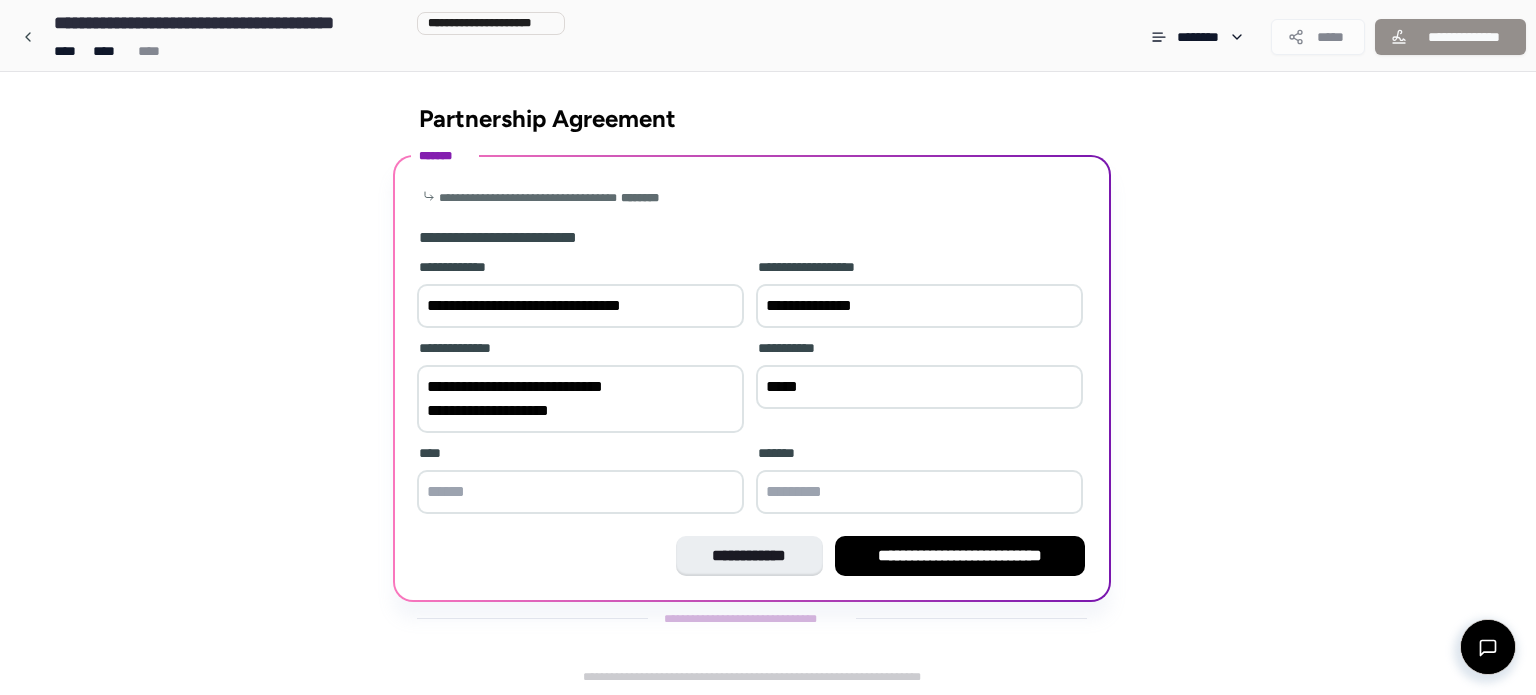 type on "*****" 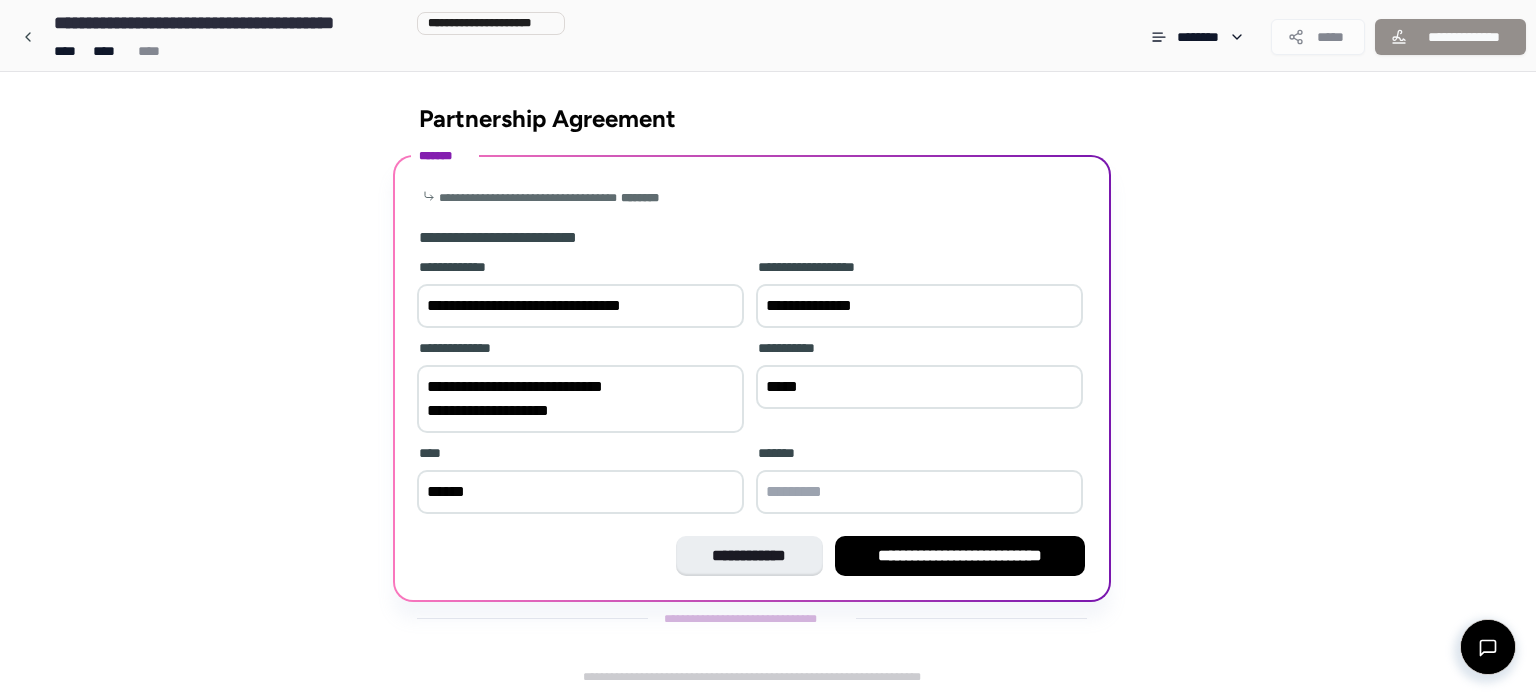type on "******" 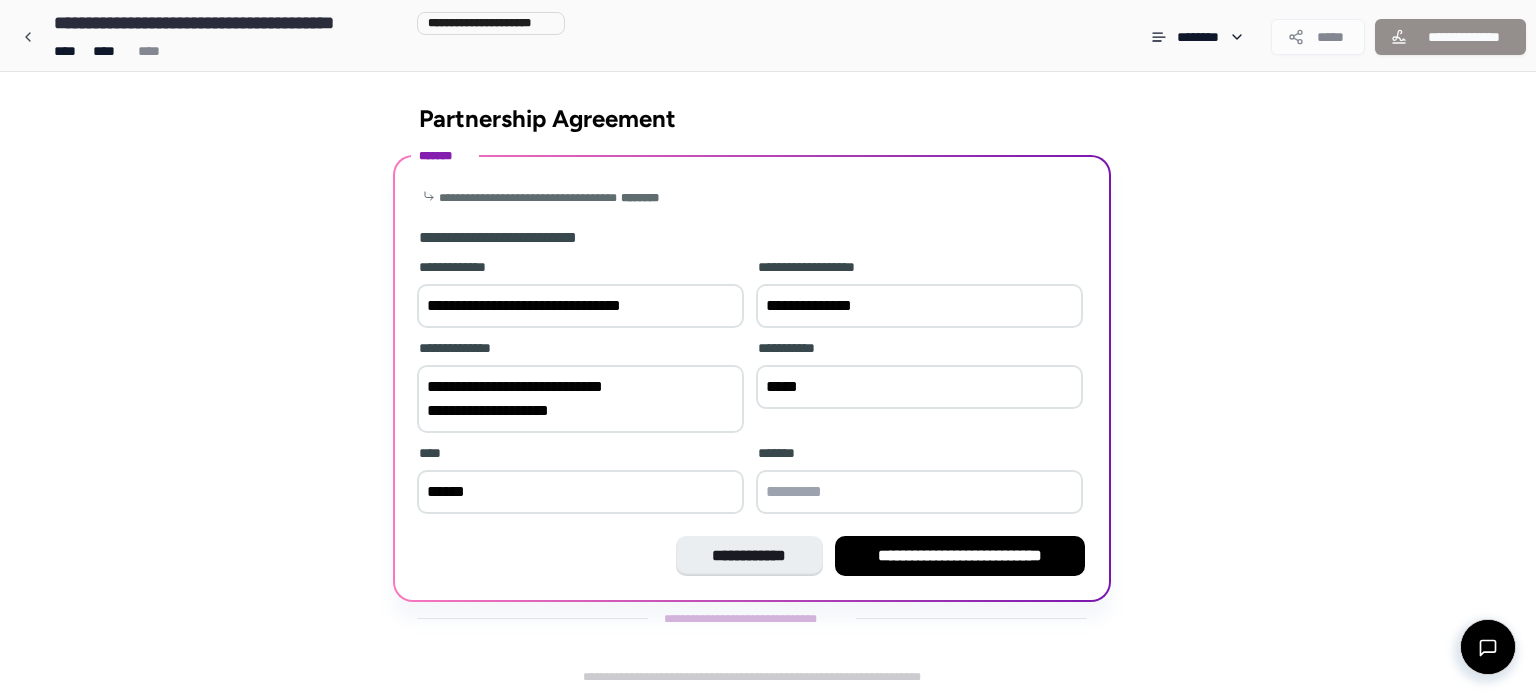 click at bounding box center [919, 492] 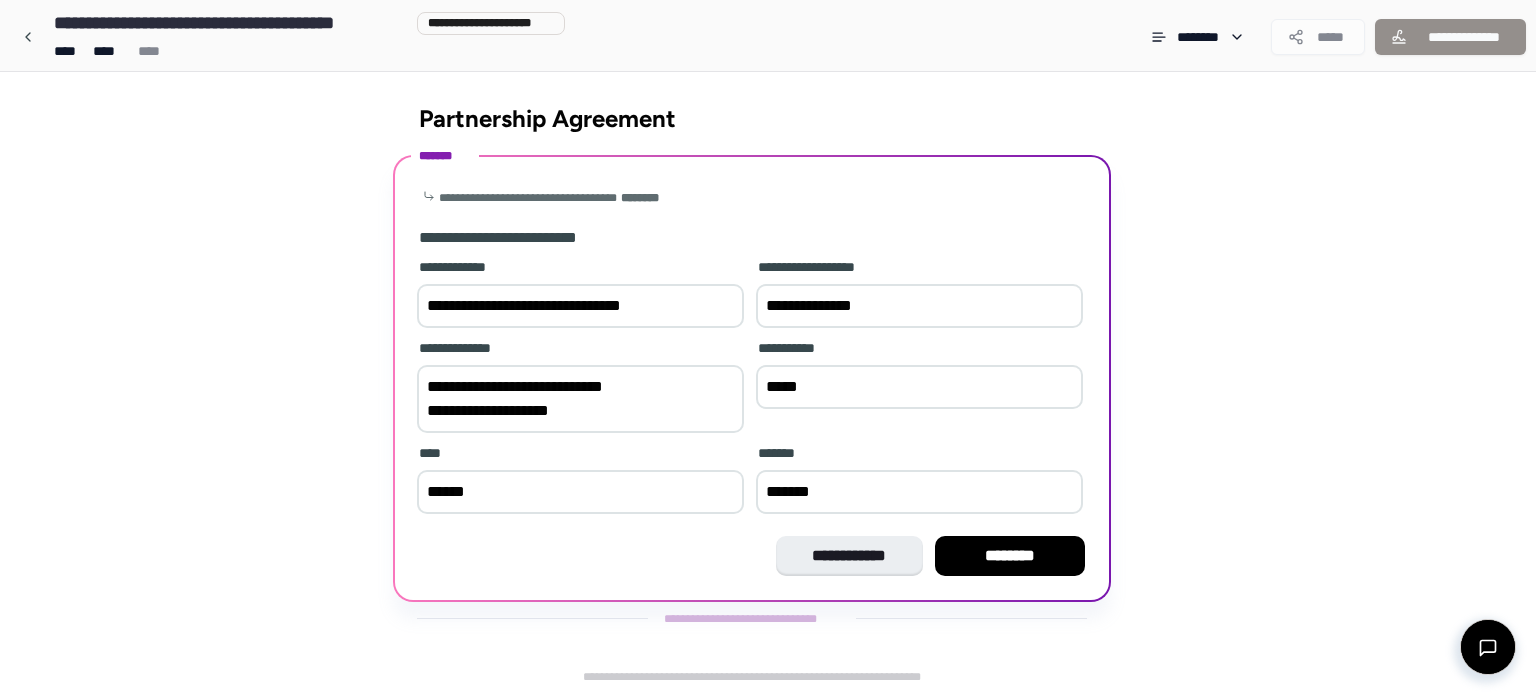 type on "********" 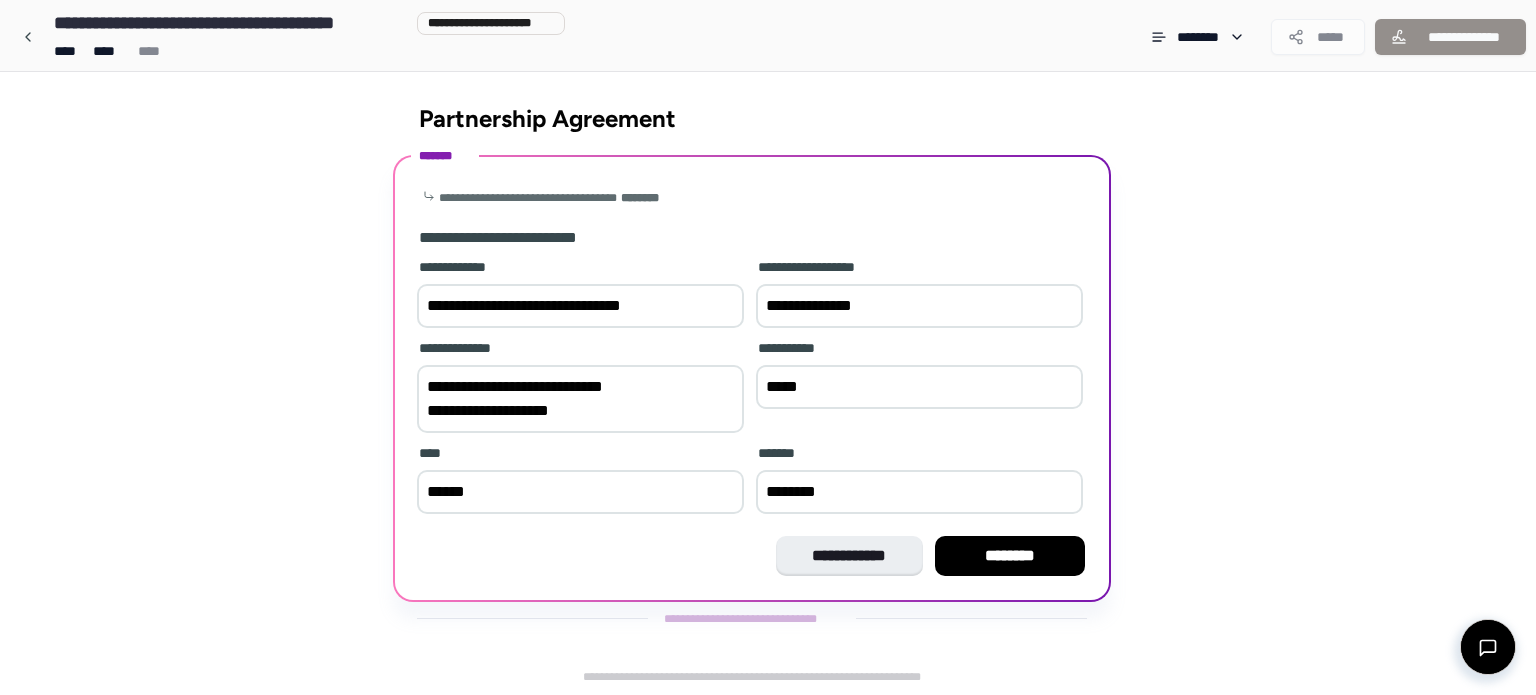 click on "********" at bounding box center (1010, 556) 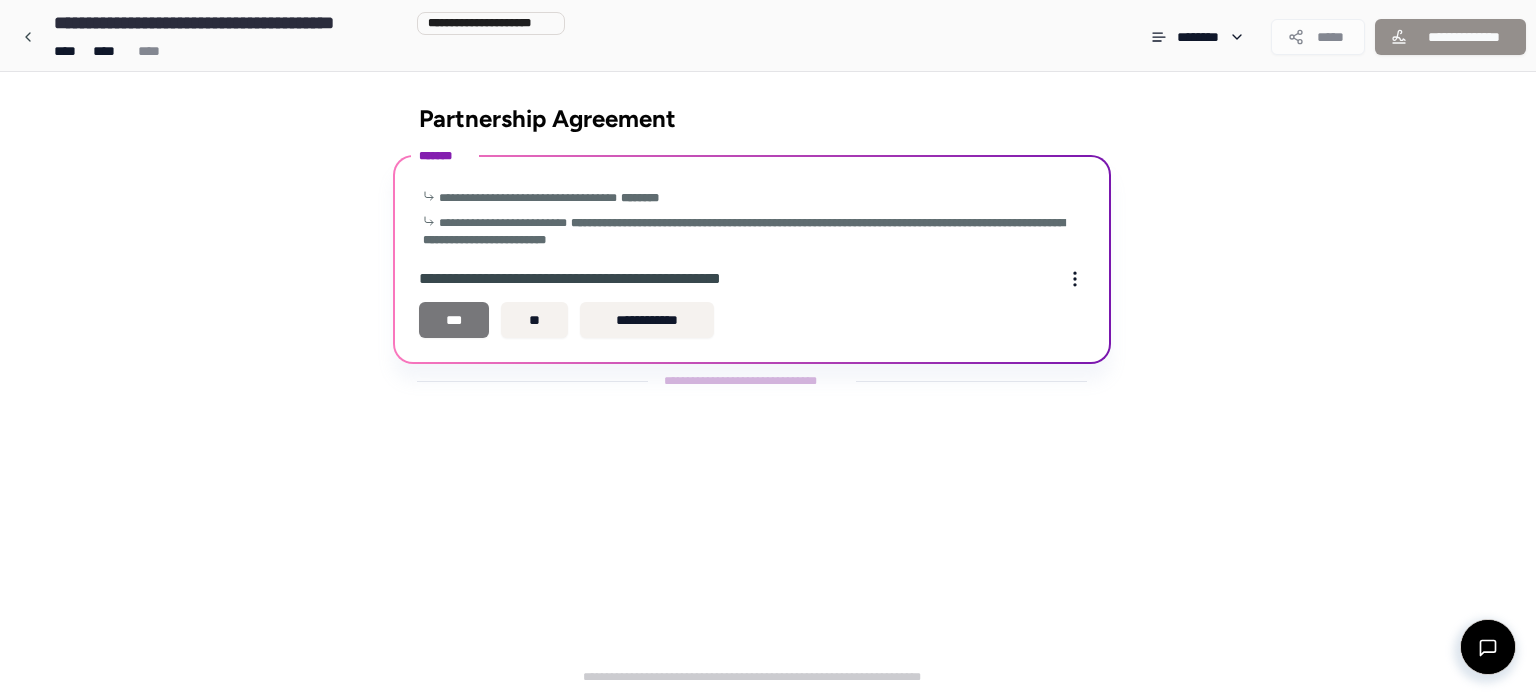 click on "***" at bounding box center [454, 320] 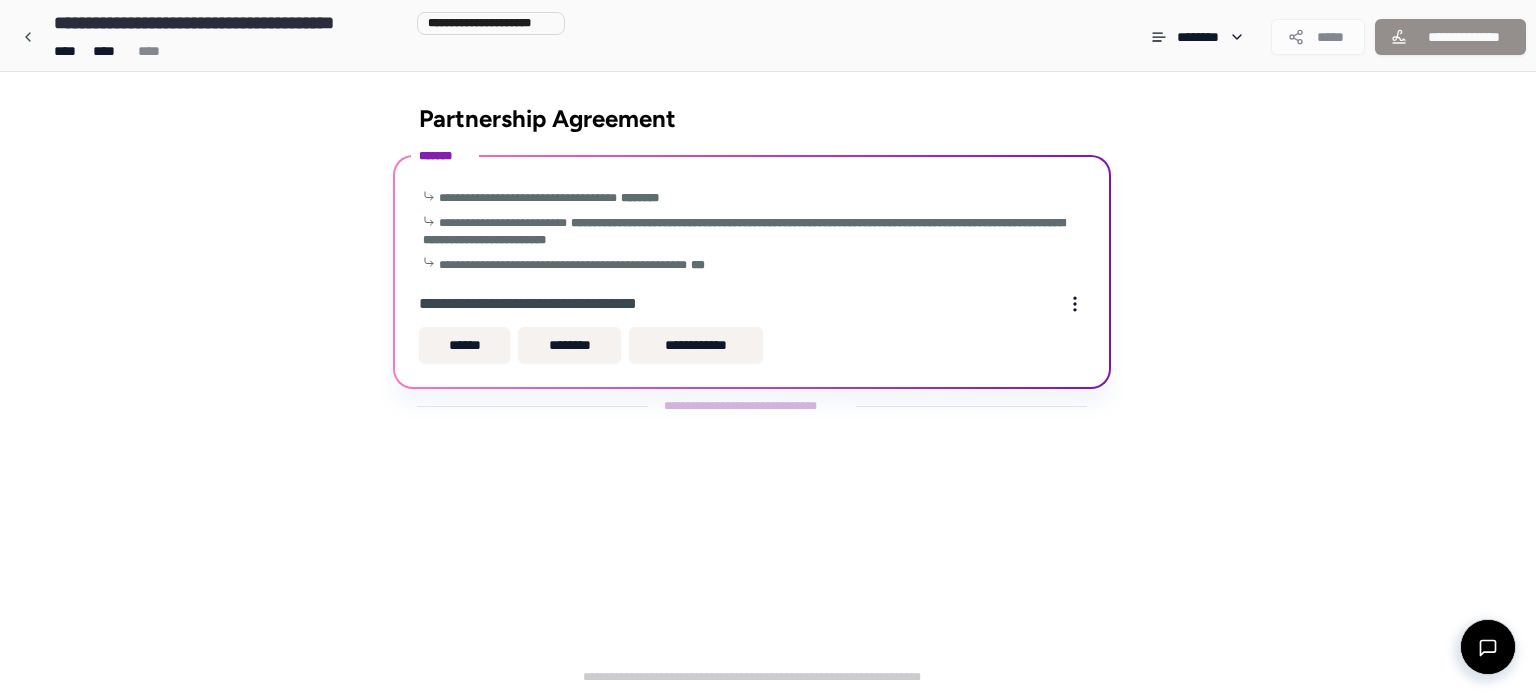 click on "**********" at bounding box center [752, 328] 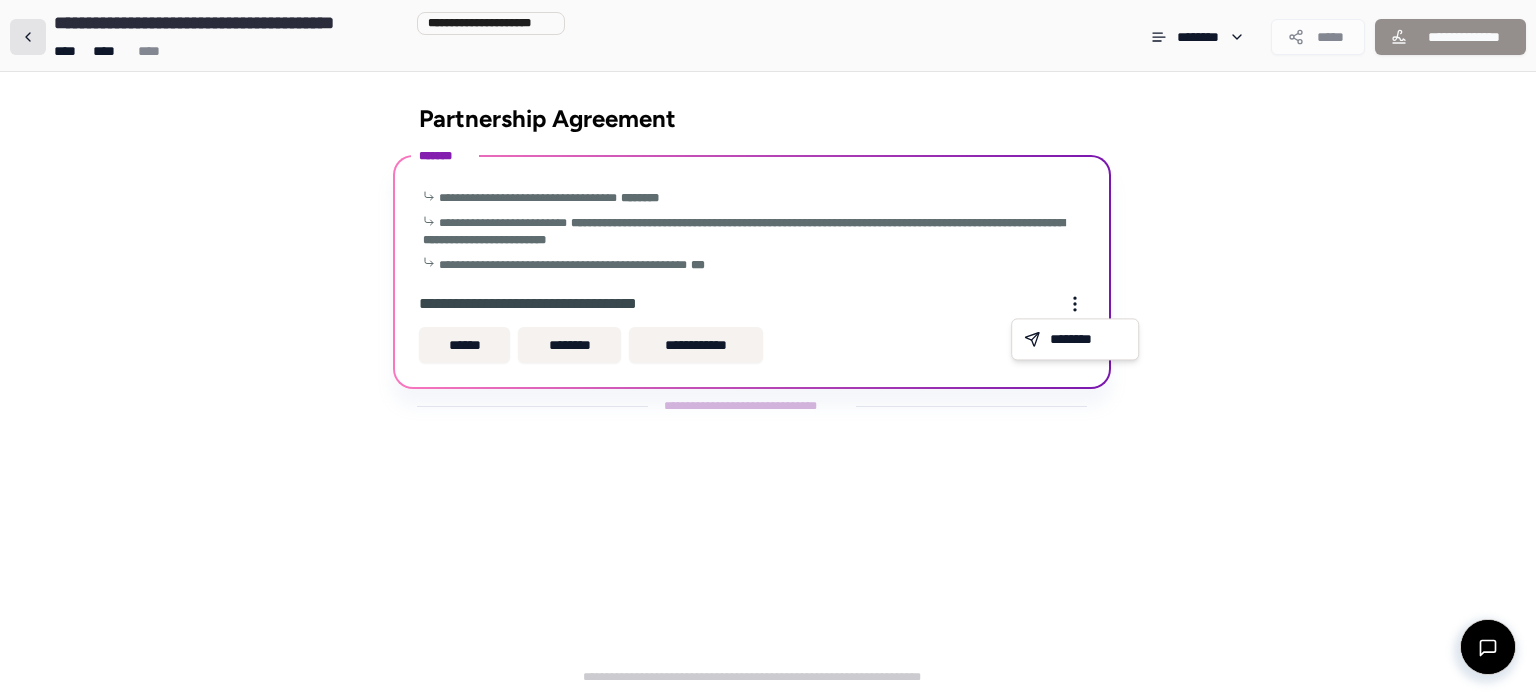 click on "**********" at bounding box center (768, 347) 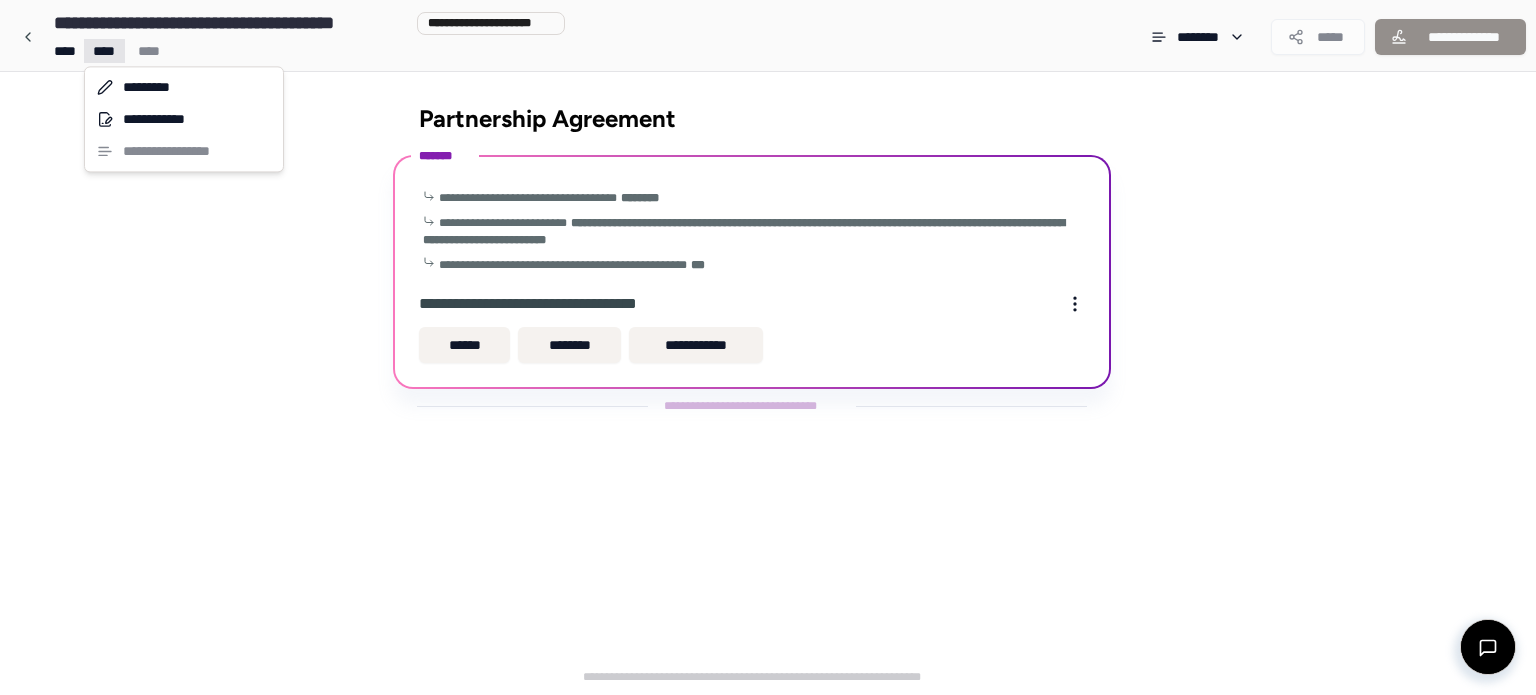 click on "**********" at bounding box center [768, 347] 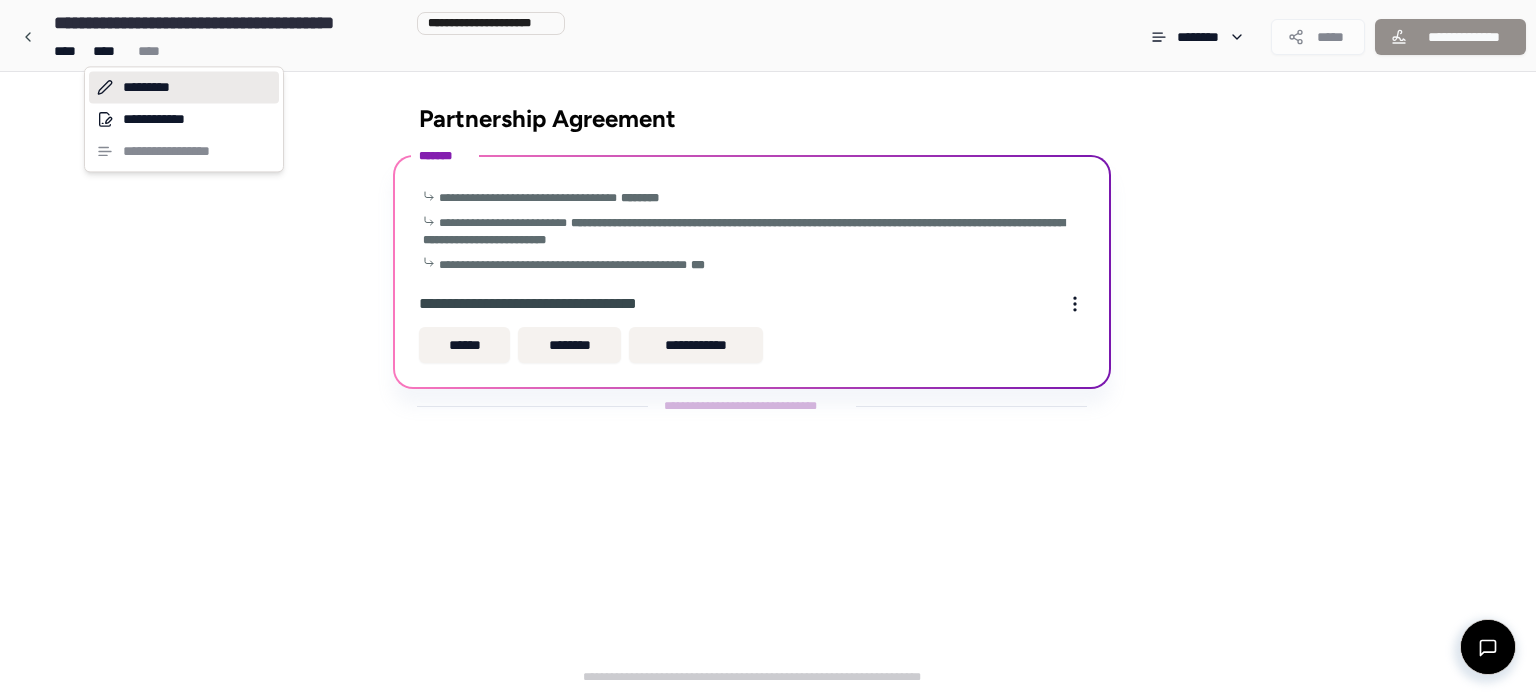 click on "*********" at bounding box center (184, 87) 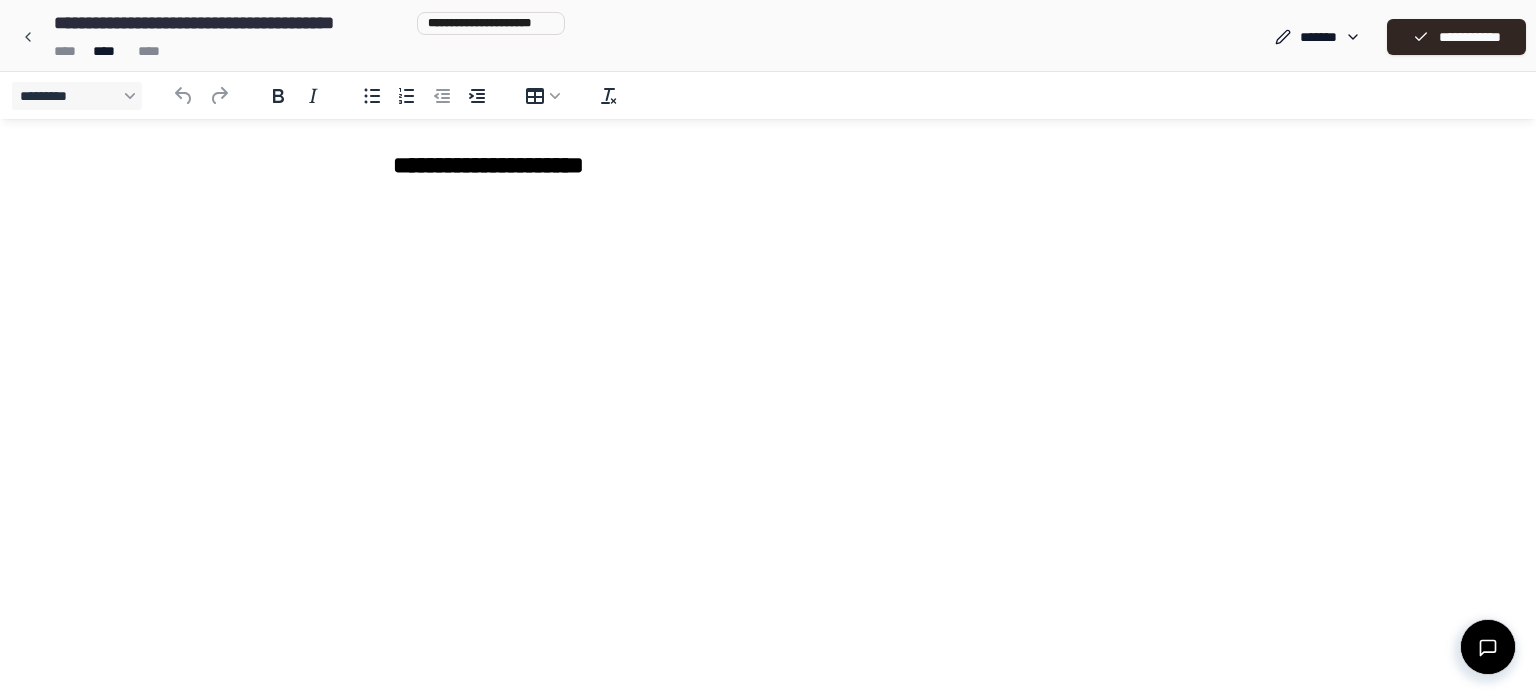 scroll, scrollTop: 0, scrollLeft: 0, axis: both 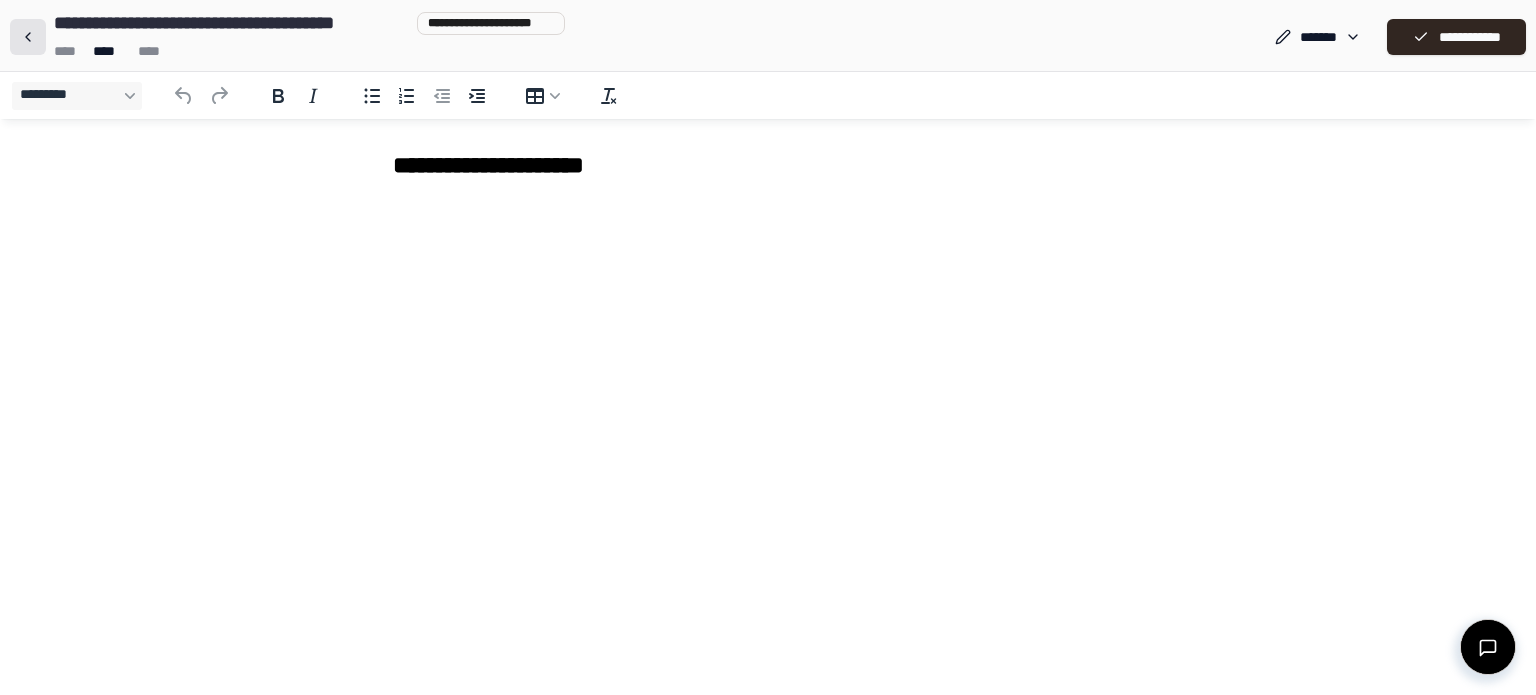 click at bounding box center [28, 37] 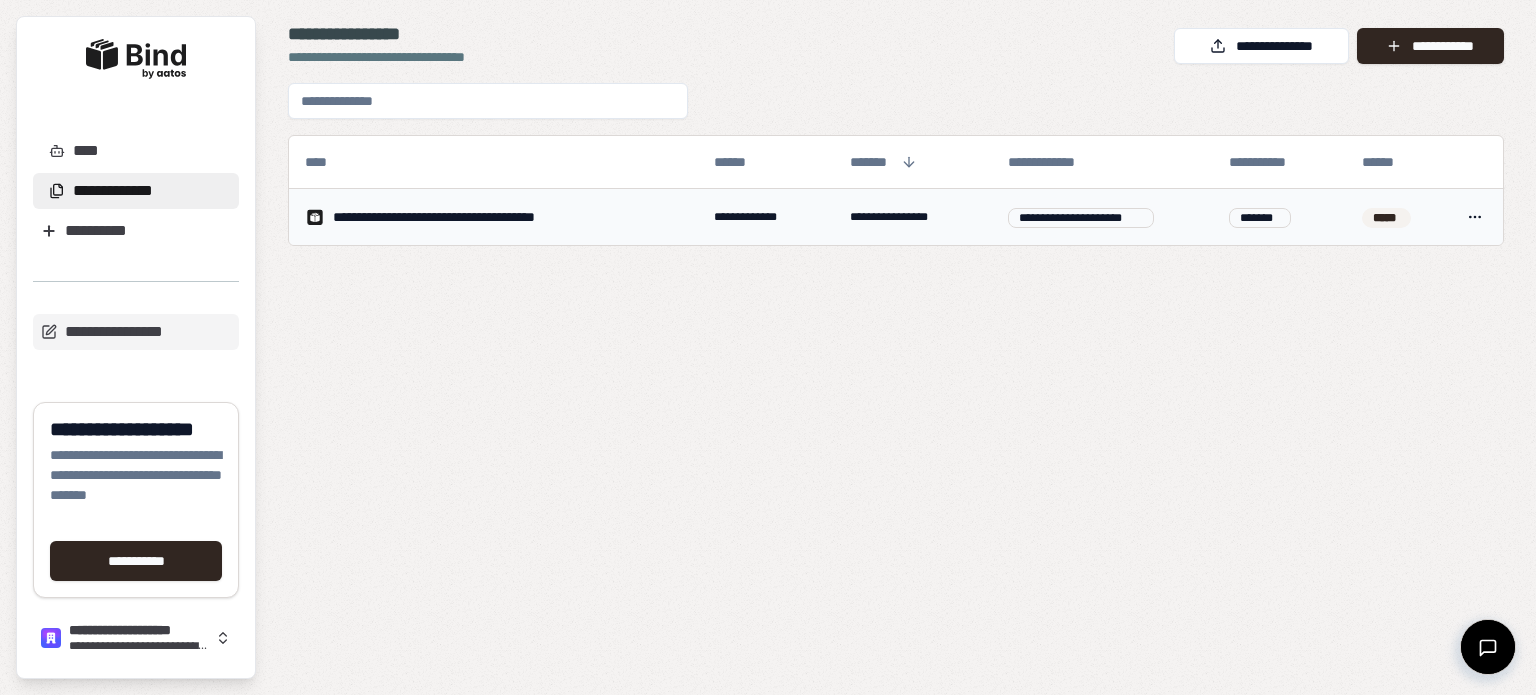 click on "****" at bounding box center (1475, 217) 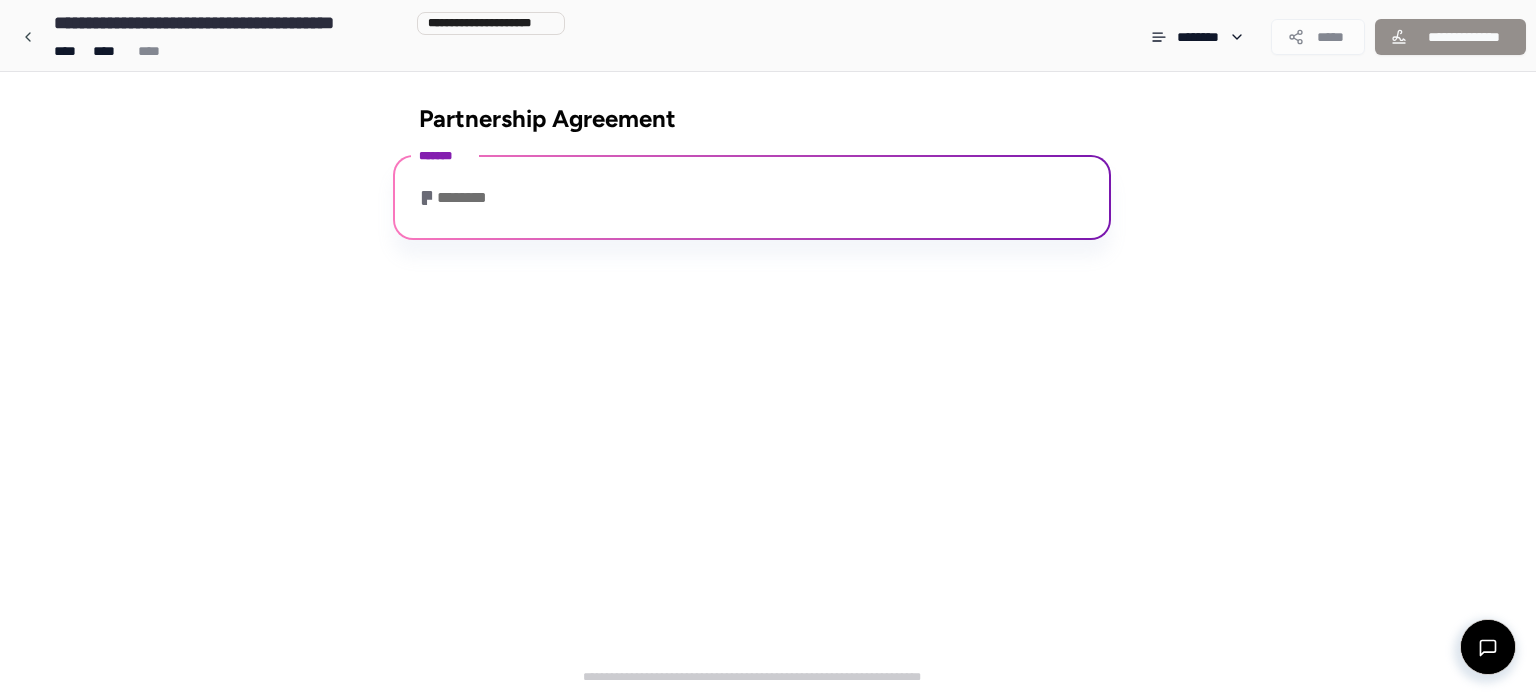 click on "********" at bounding box center (458, 198) 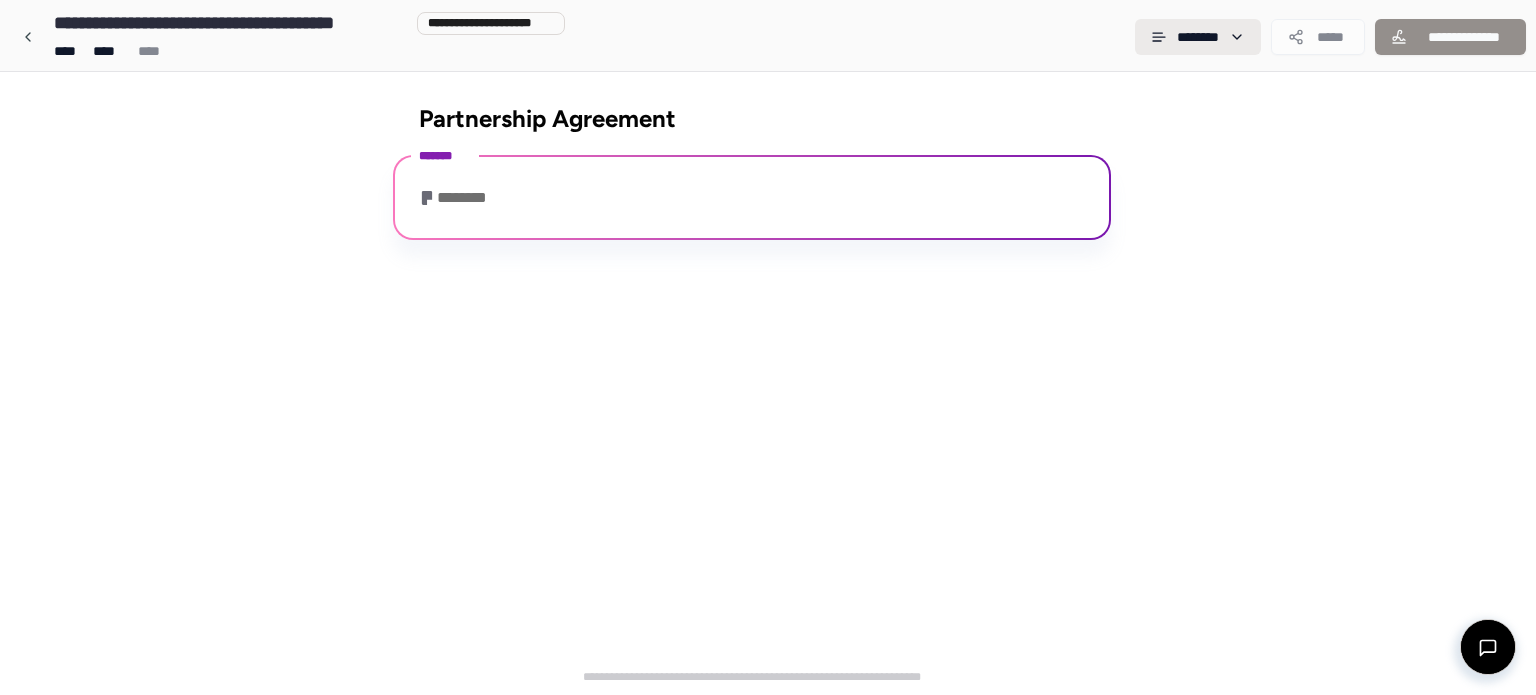 click on "**********" at bounding box center [768, 347] 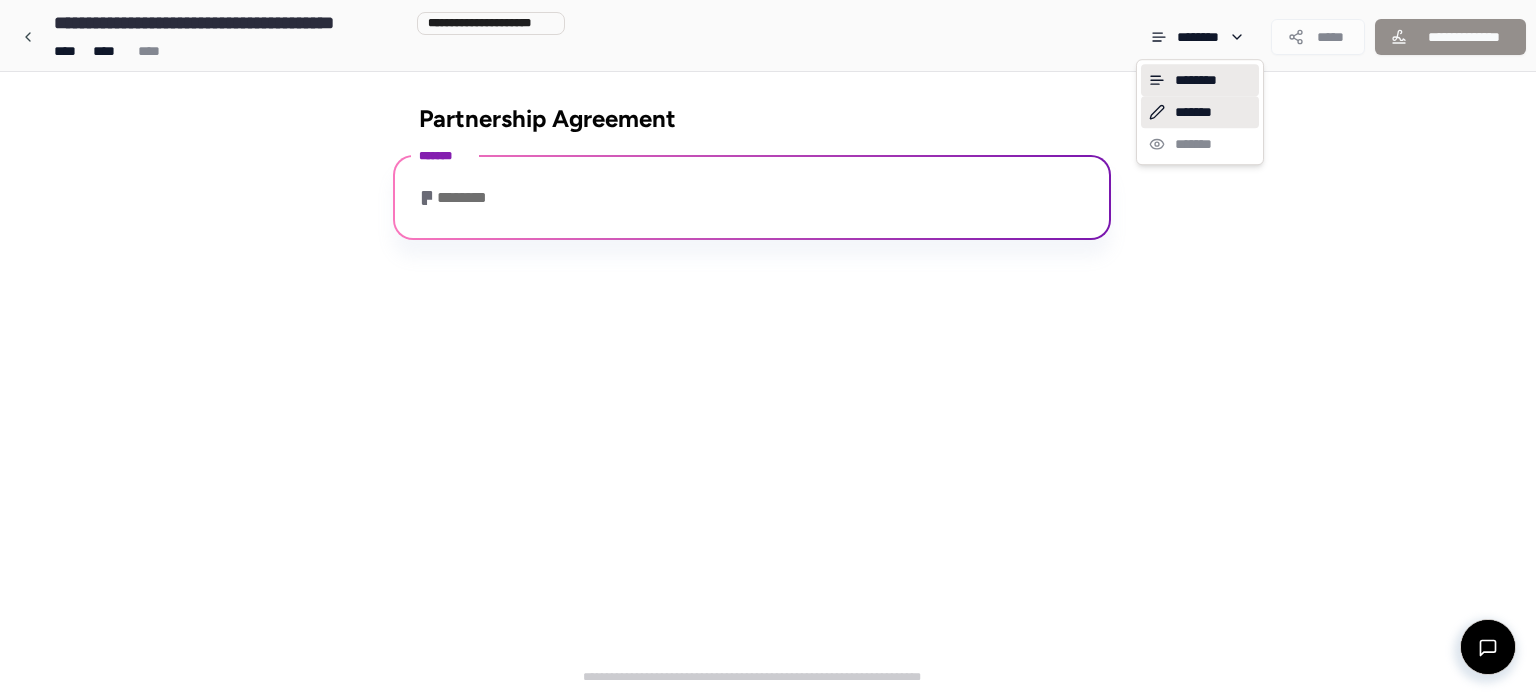 click on "*******" at bounding box center [1200, 112] 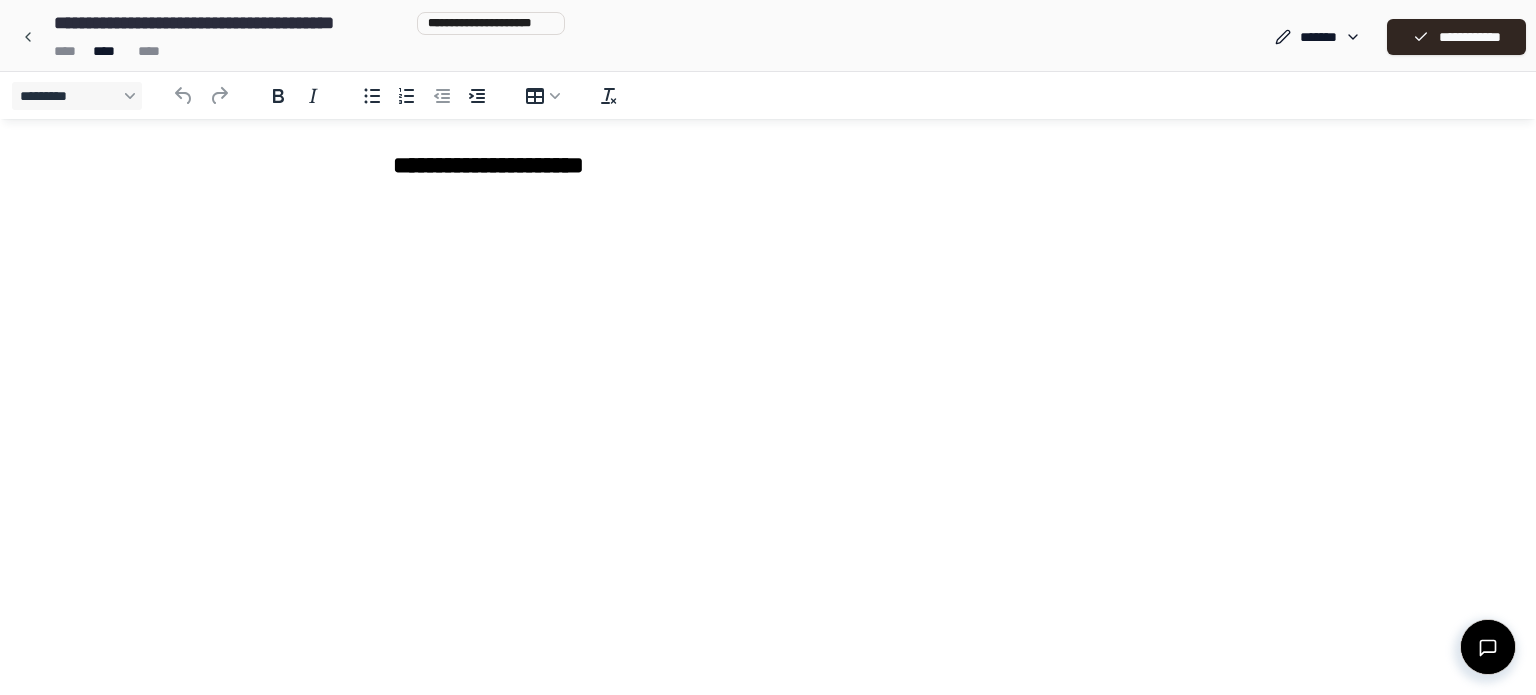 scroll, scrollTop: 0, scrollLeft: 0, axis: both 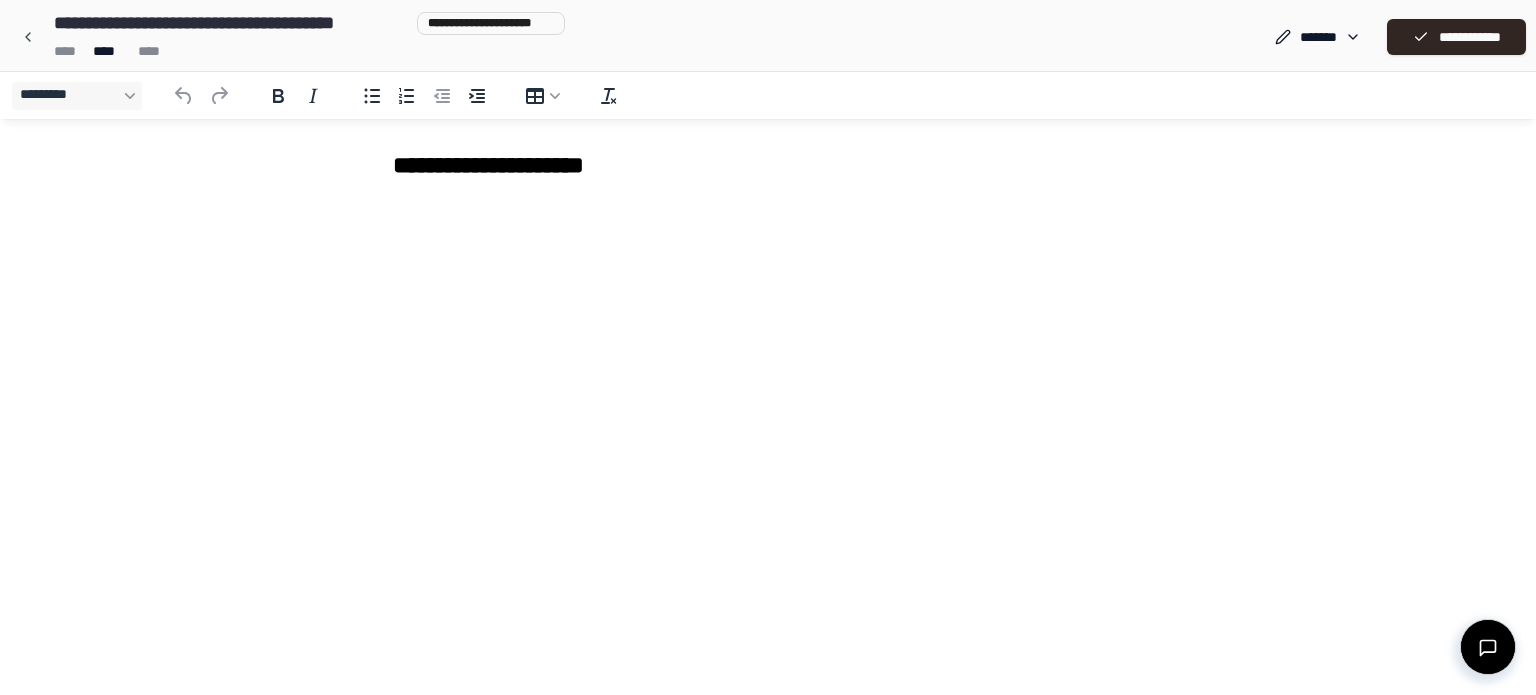 click on "**********" at bounding box center (768, 169) 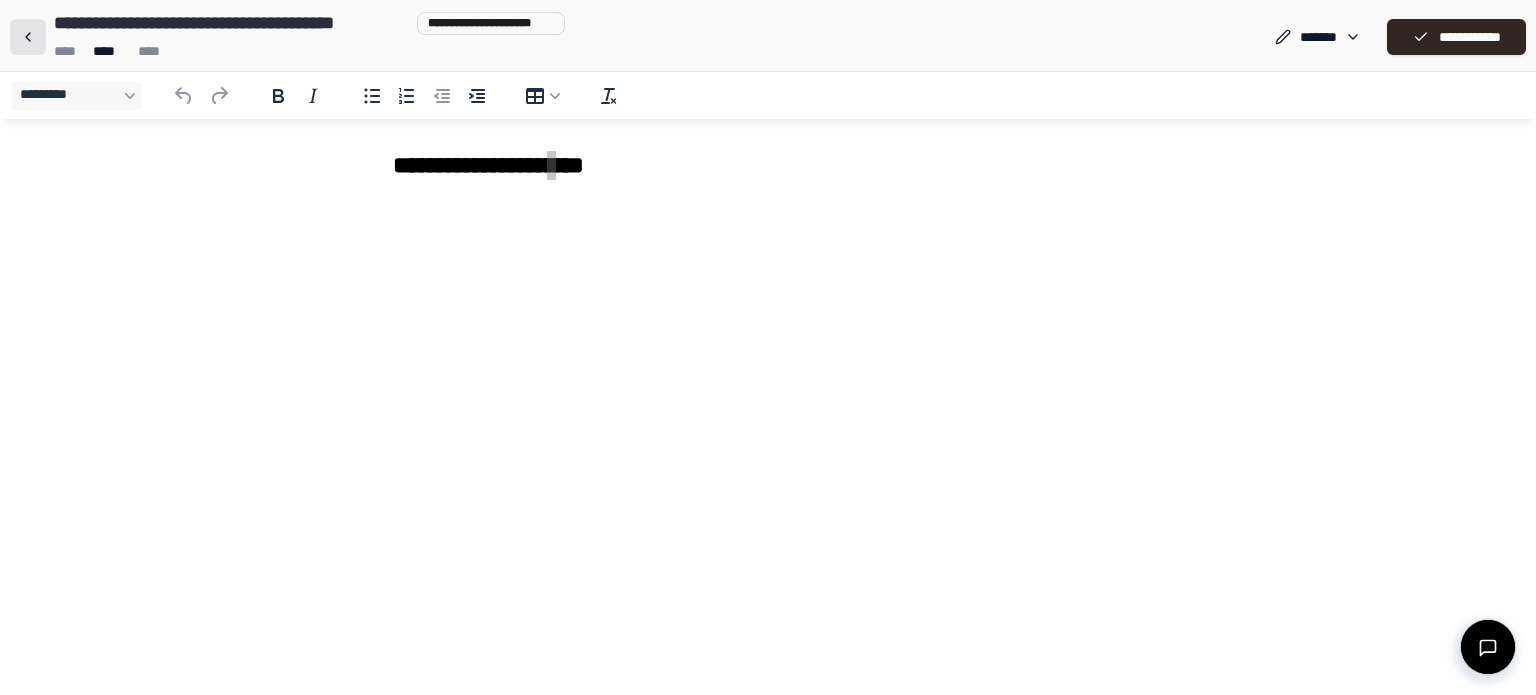 click at bounding box center (28, 37) 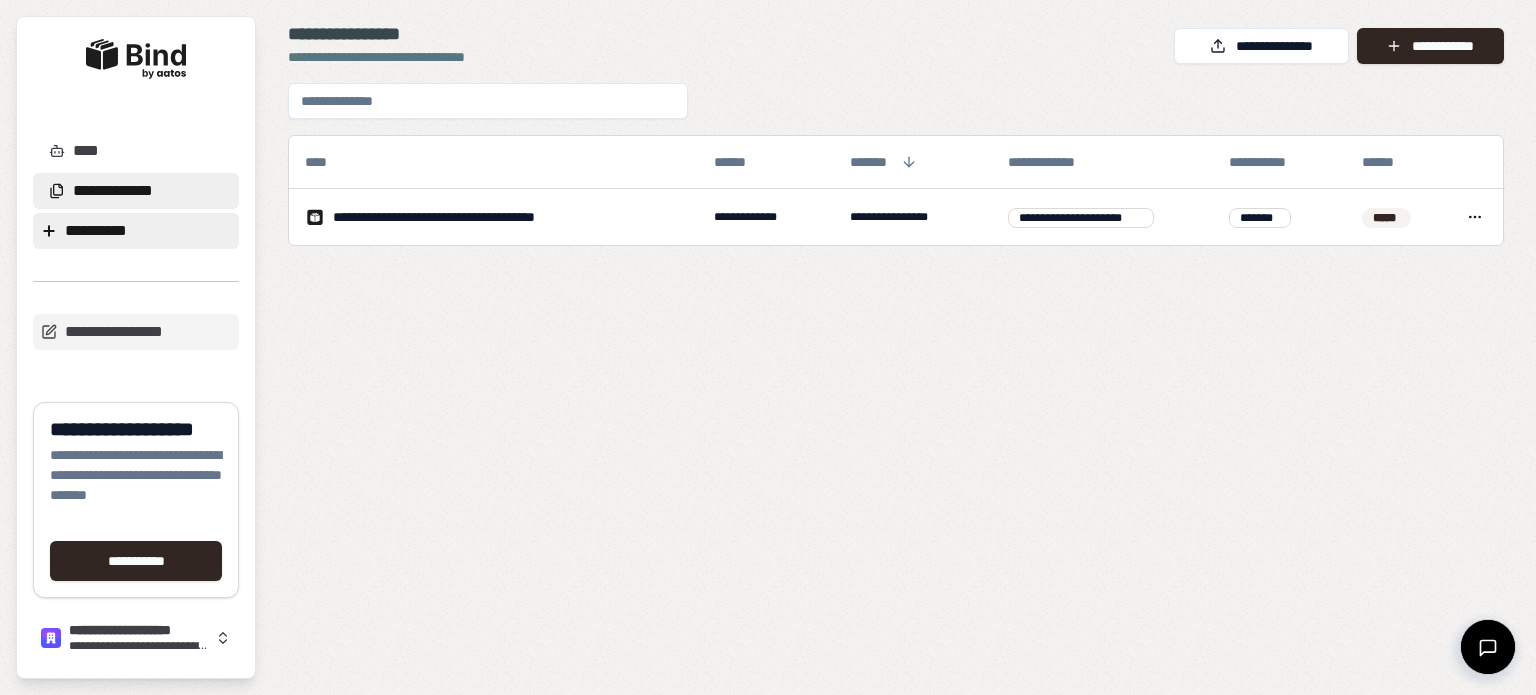 click on "**********" at bounding box center (136, 231) 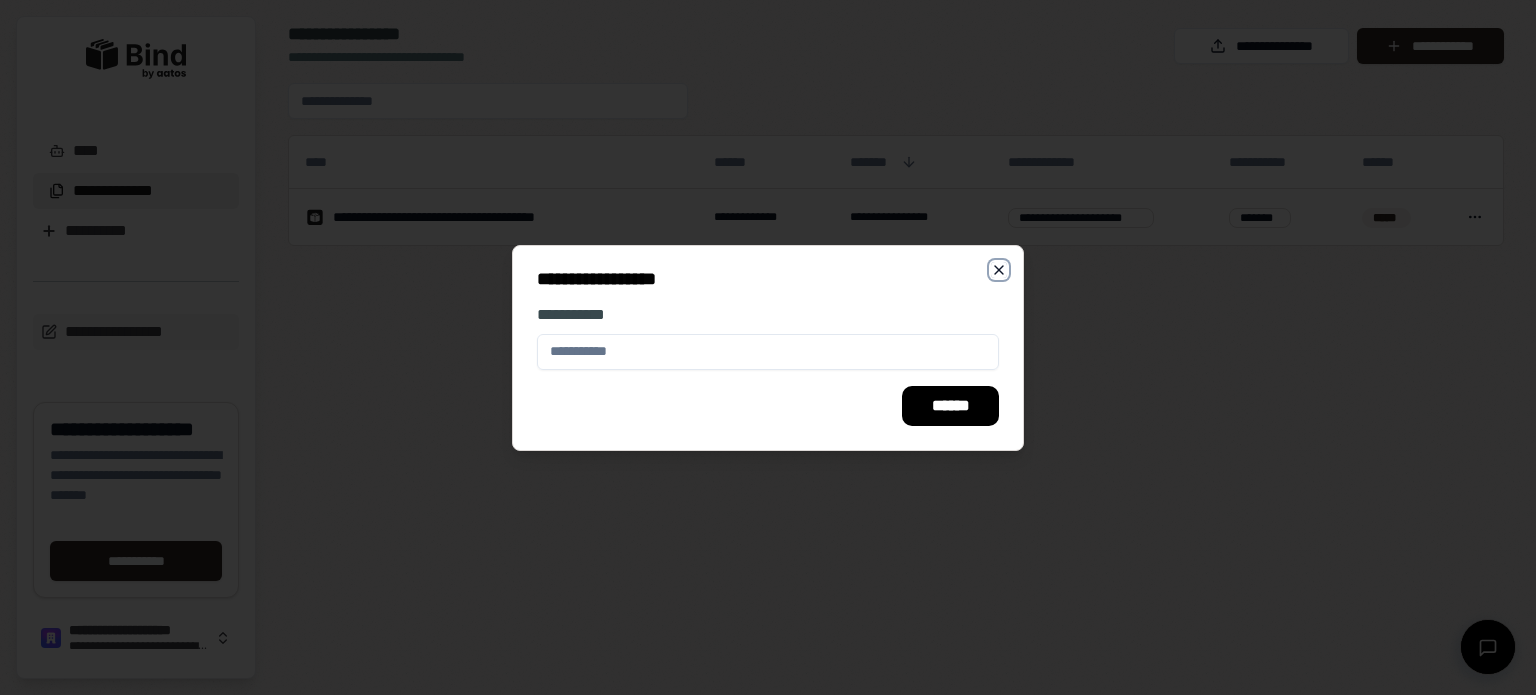 click 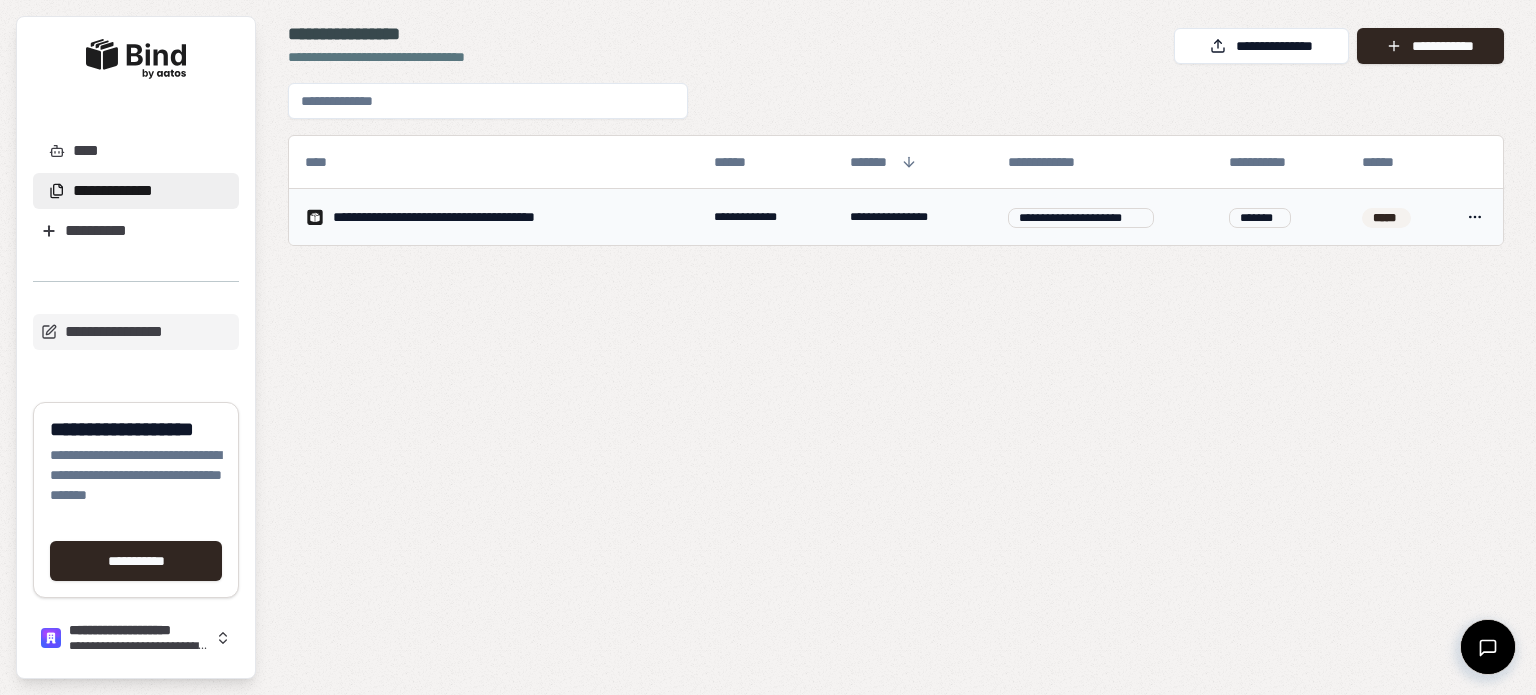 click on "**********" at bounding box center [768, 347] 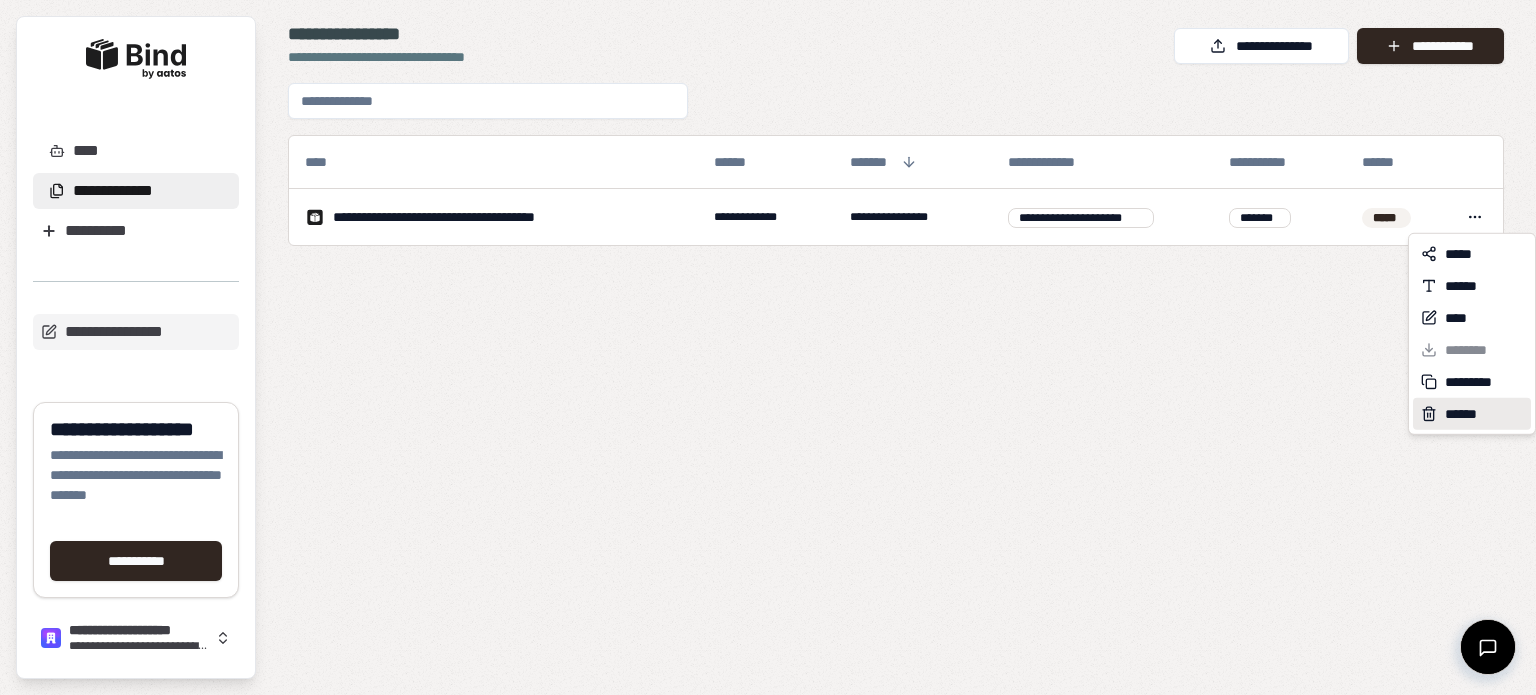 click on "******" at bounding box center (1472, 414) 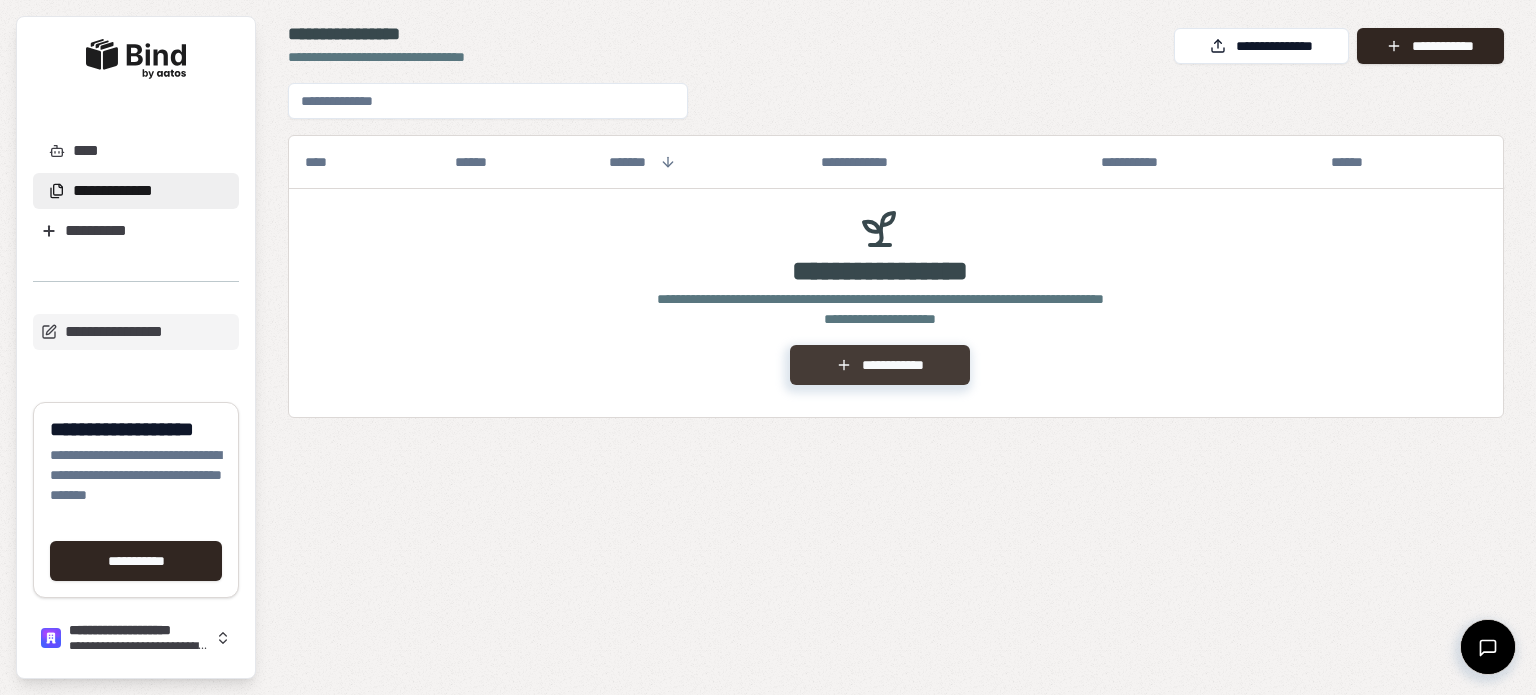 click on "**********" at bounding box center [879, 365] 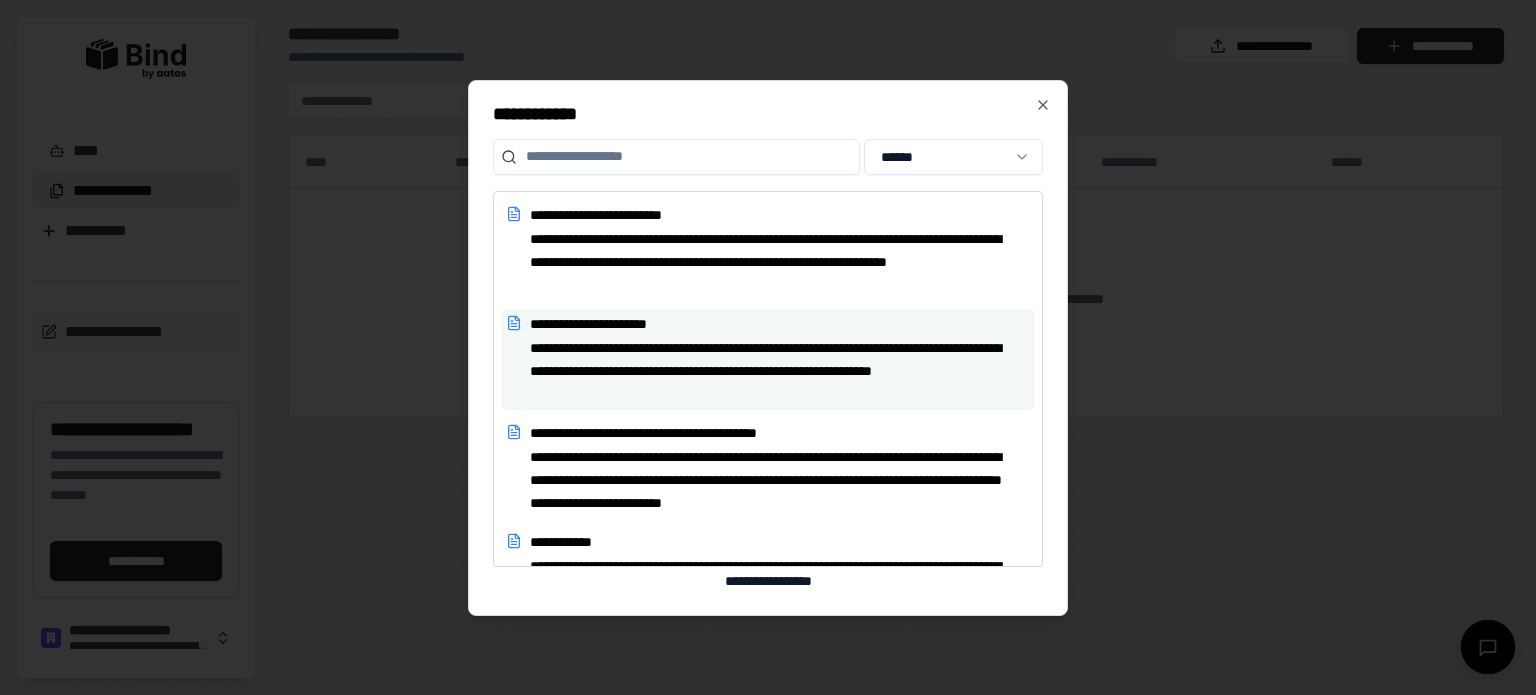 click on "**********" at bounding box center [773, 371] 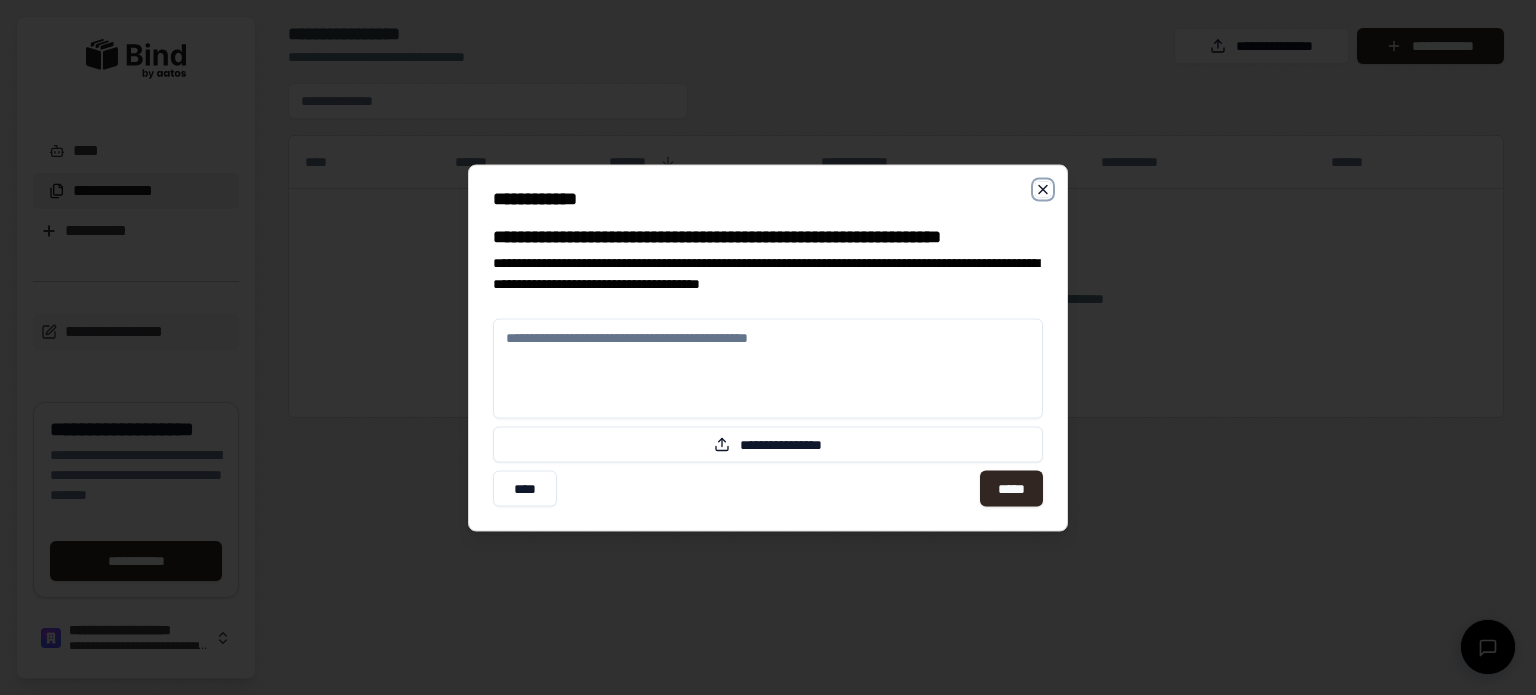 click 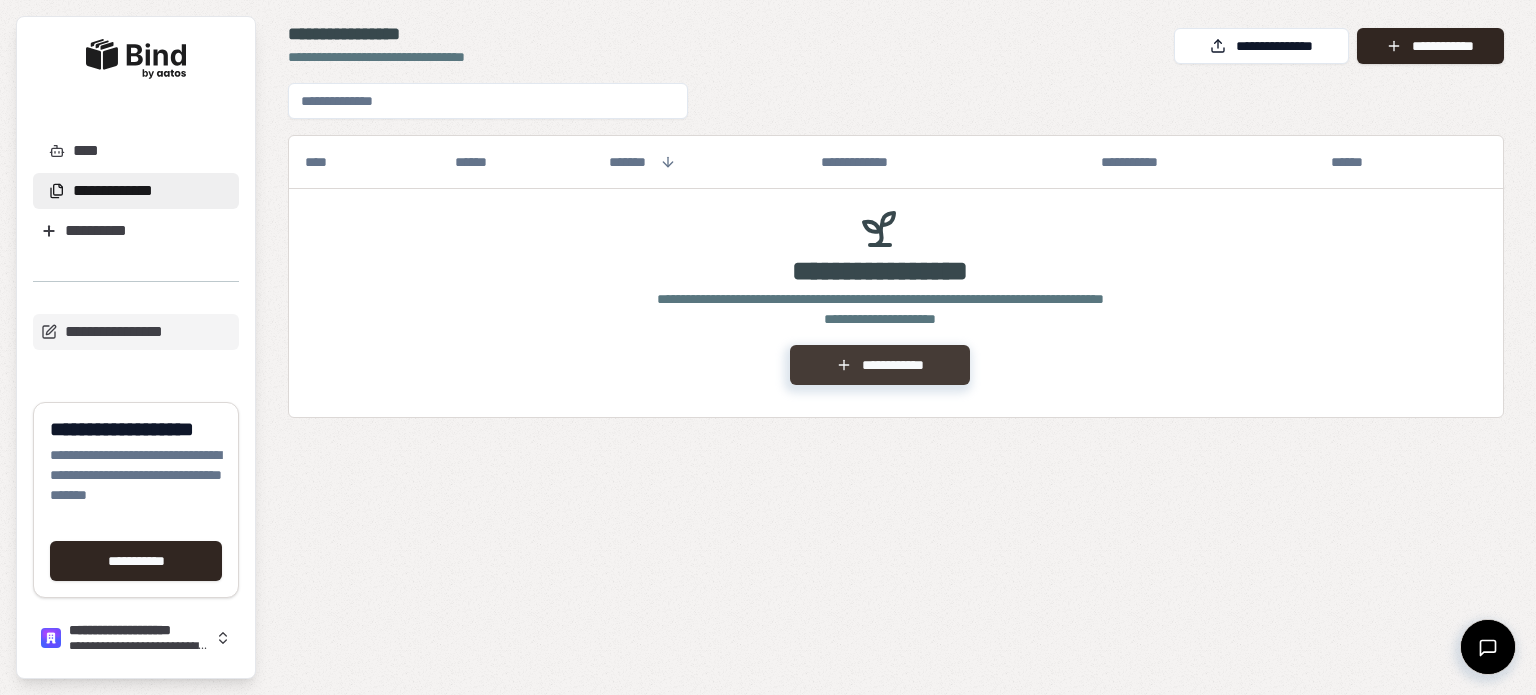 click on "**********" at bounding box center (879, 365) 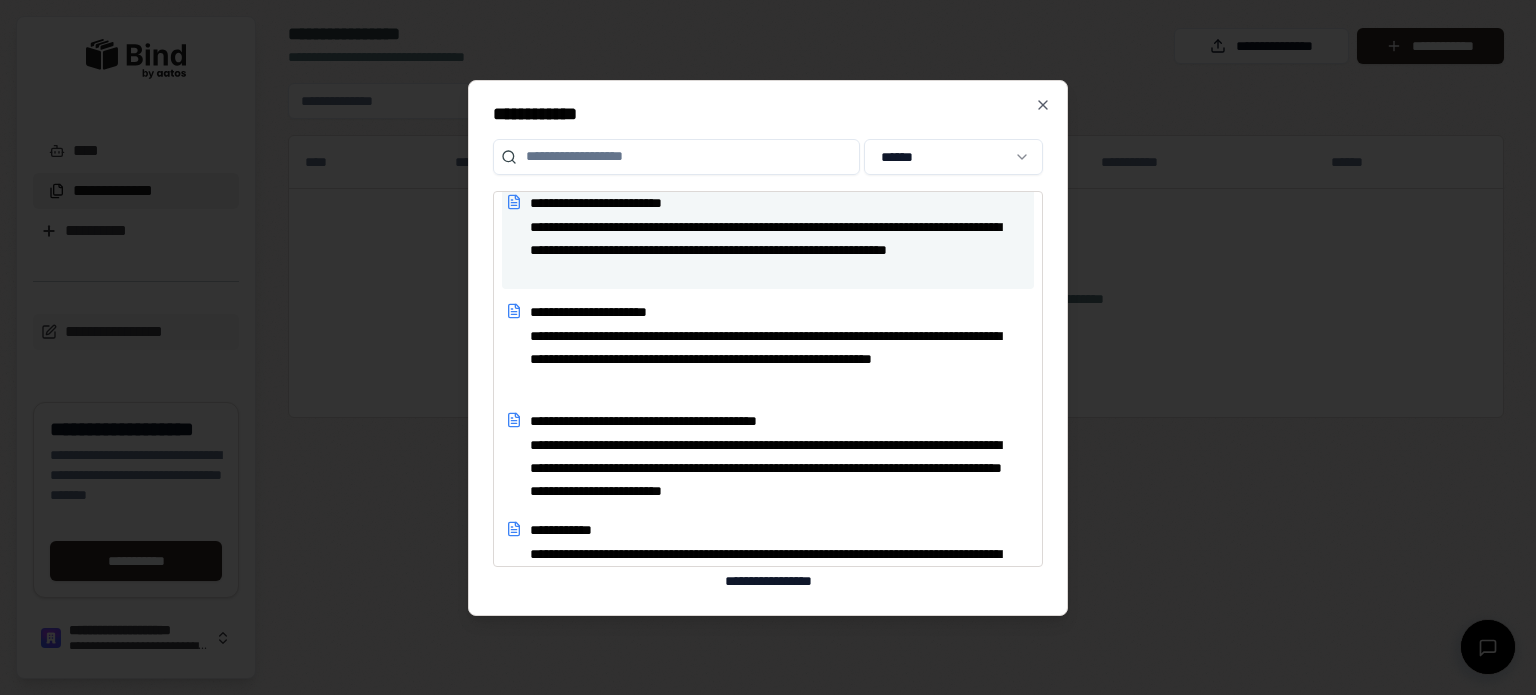 scroll, scrollTop: 0, scrollLeft: 0, axis: both 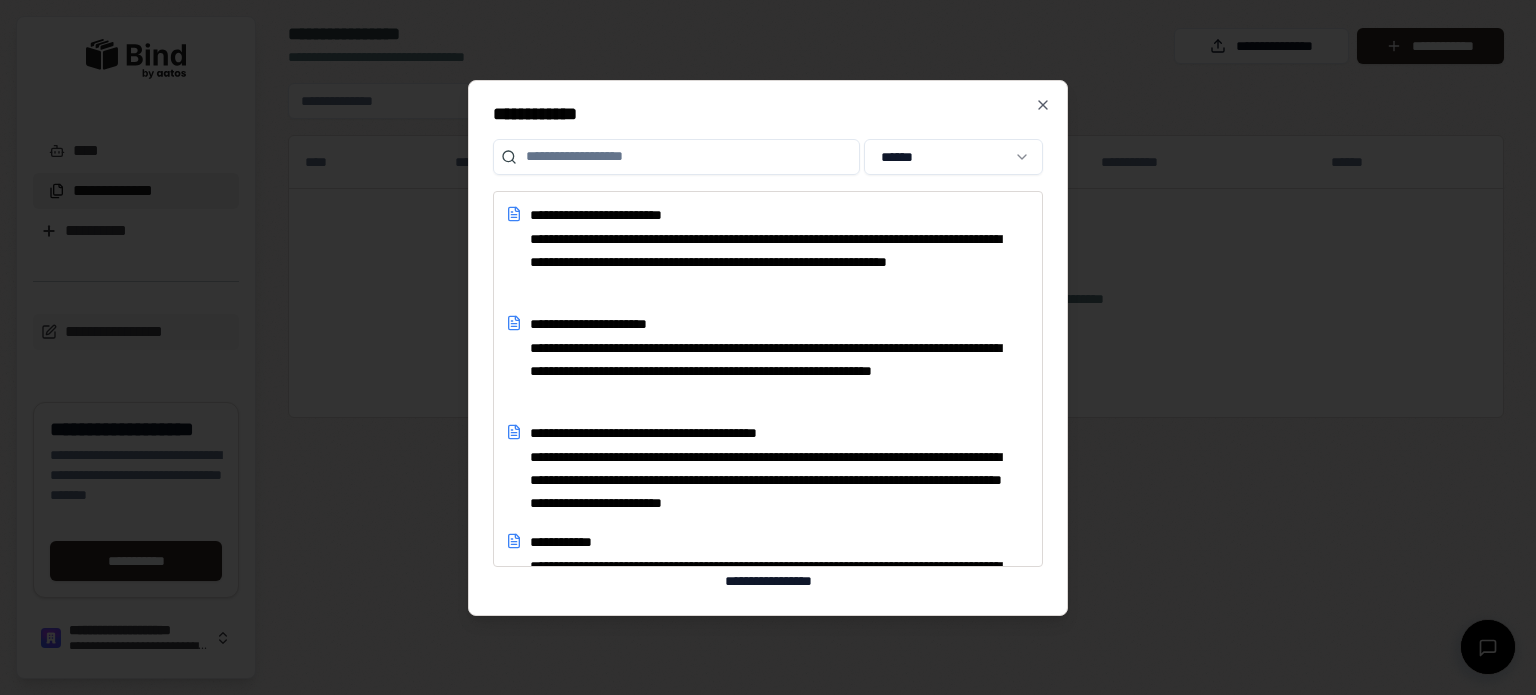 click at bounding box center (676, 157) 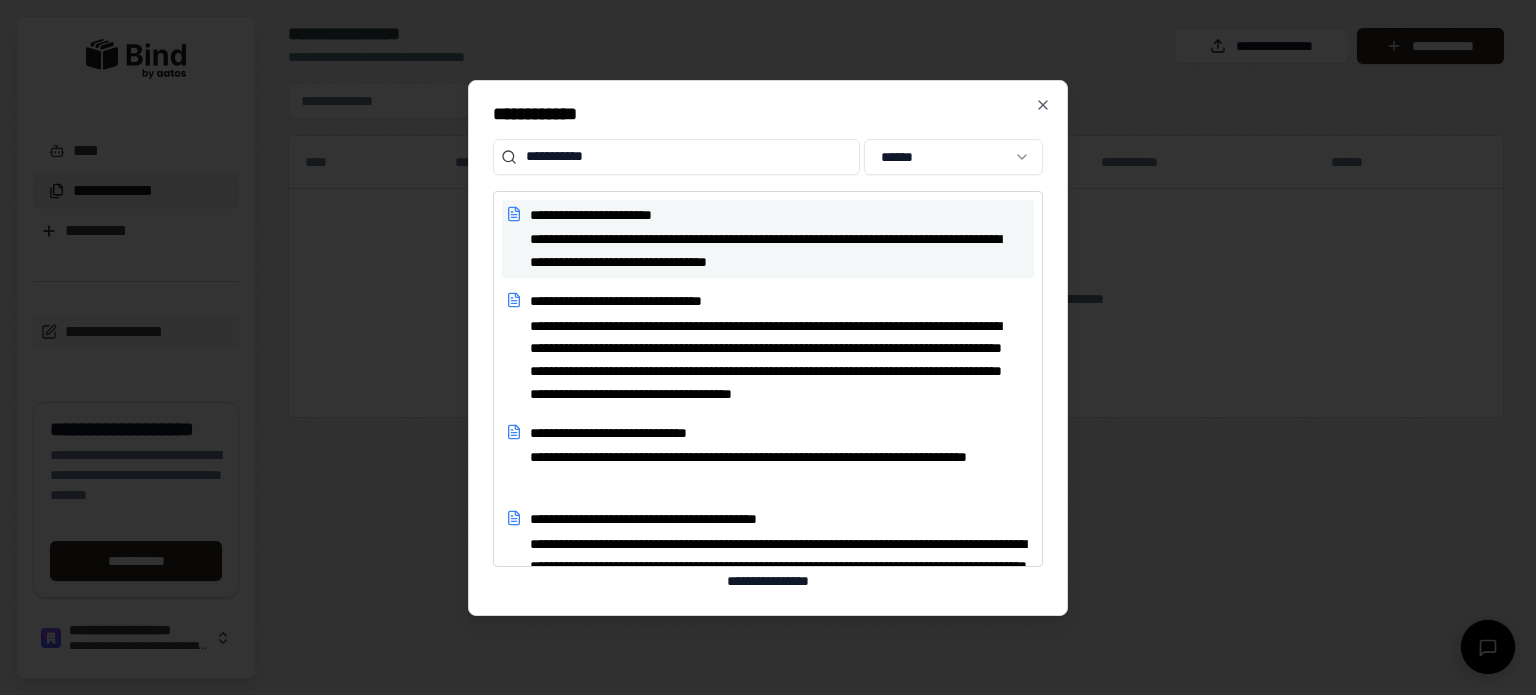 type on "**********" 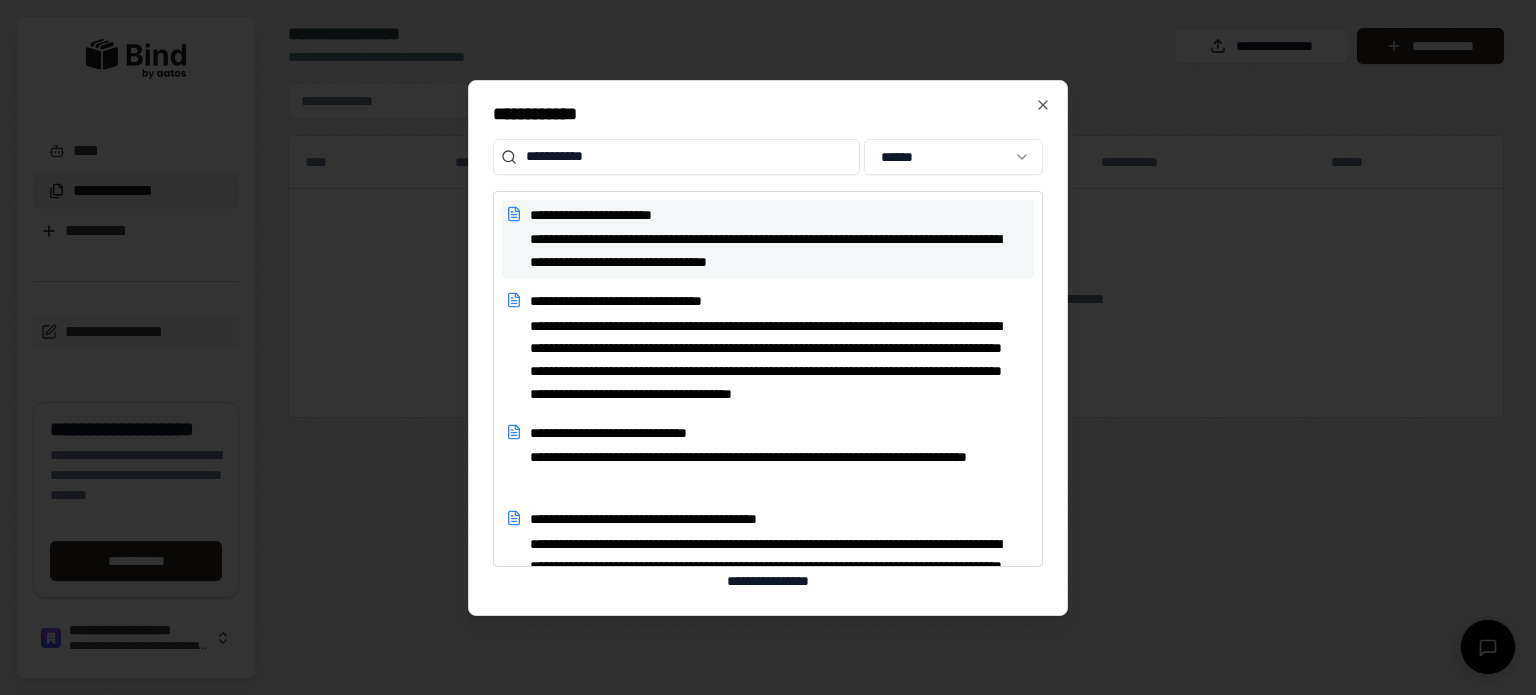 click on "**********" at bounding box center [773, 251] 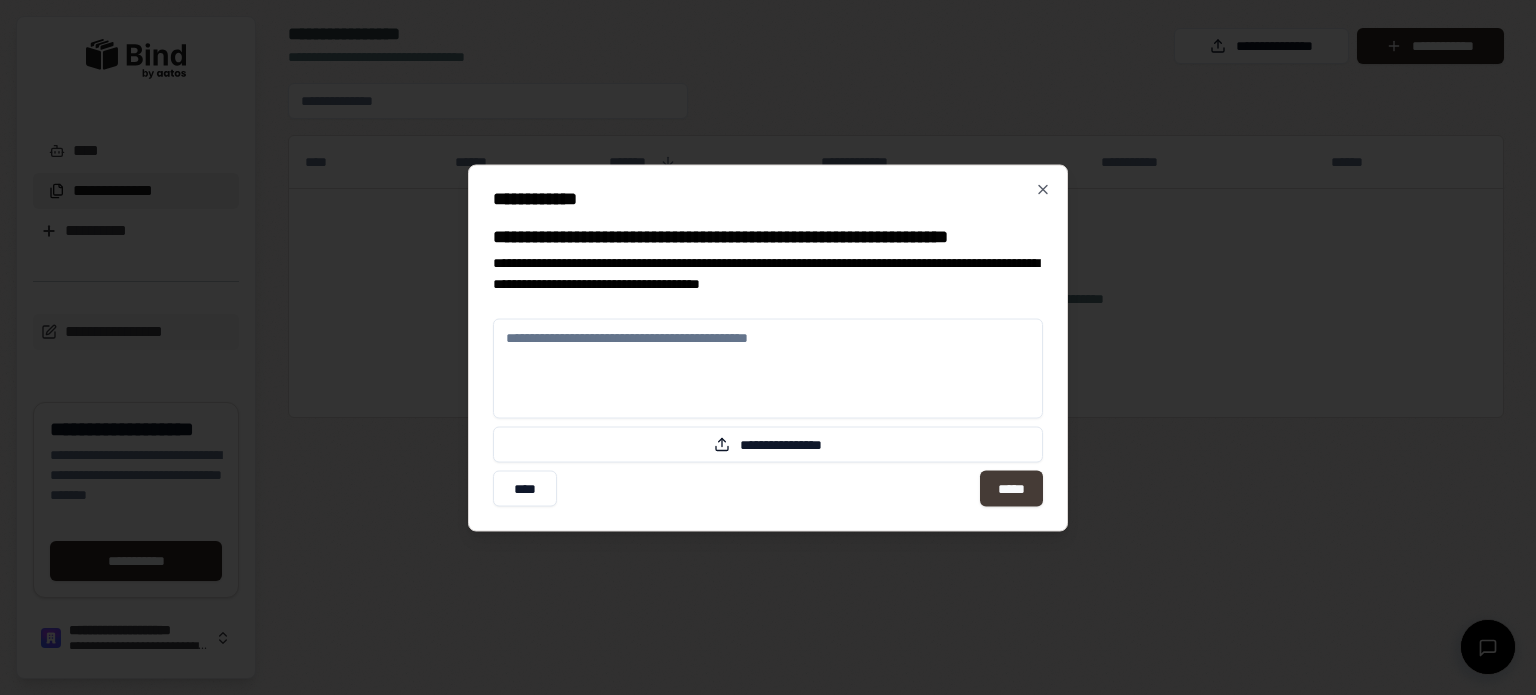 click on "*****" at bounding box center (1011, 488) 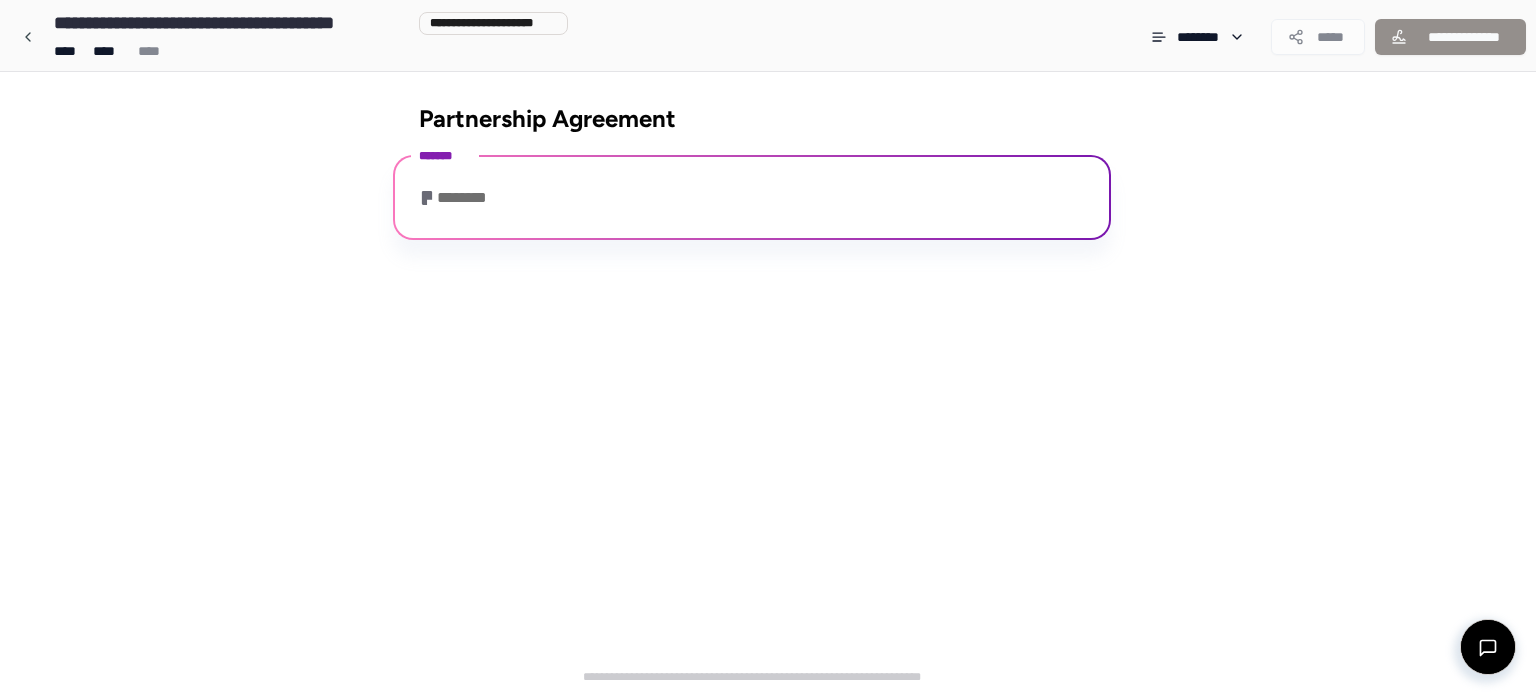 click on "********" at bounding box center [458, 198] 